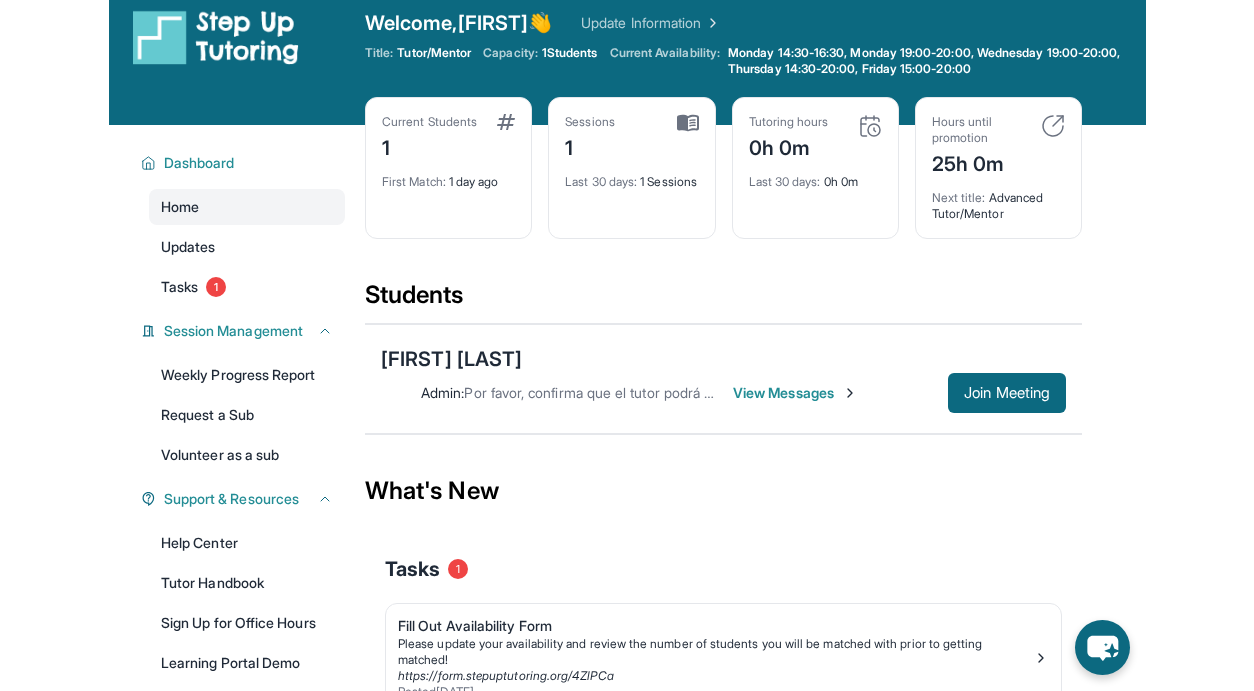 scroll, scrollTop: 20, scrollLeft: 0, axis: vertical 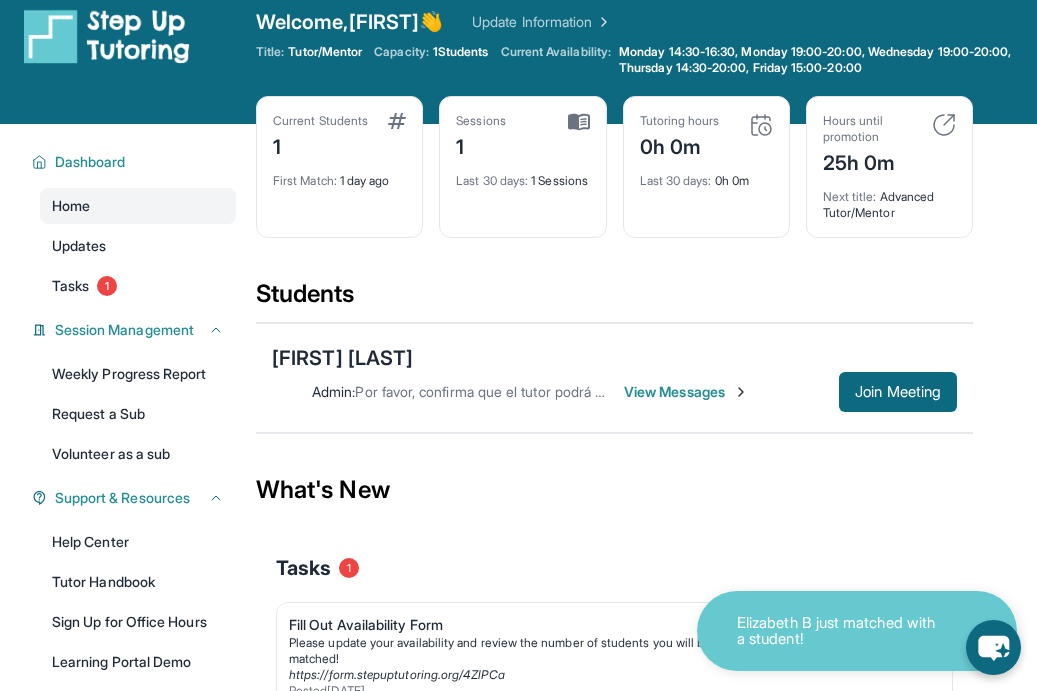 click on "1" at bounding box center (320, 145) 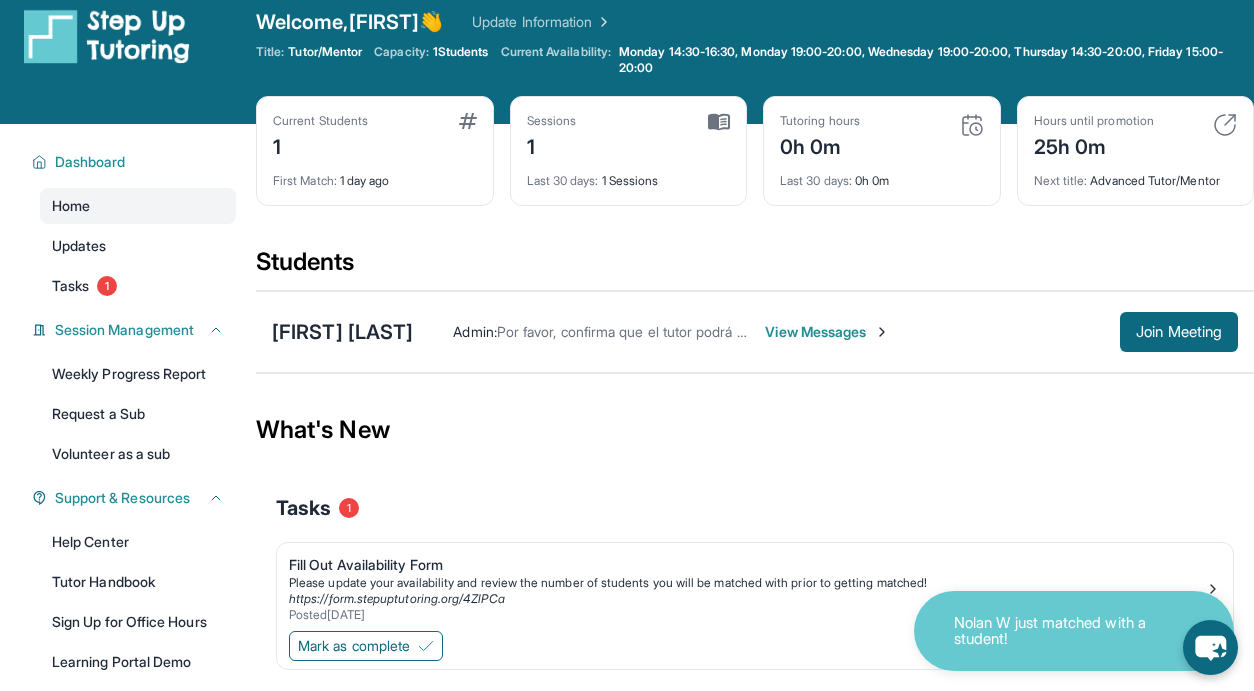click on "View Messages" at bounding box center [827, 332] 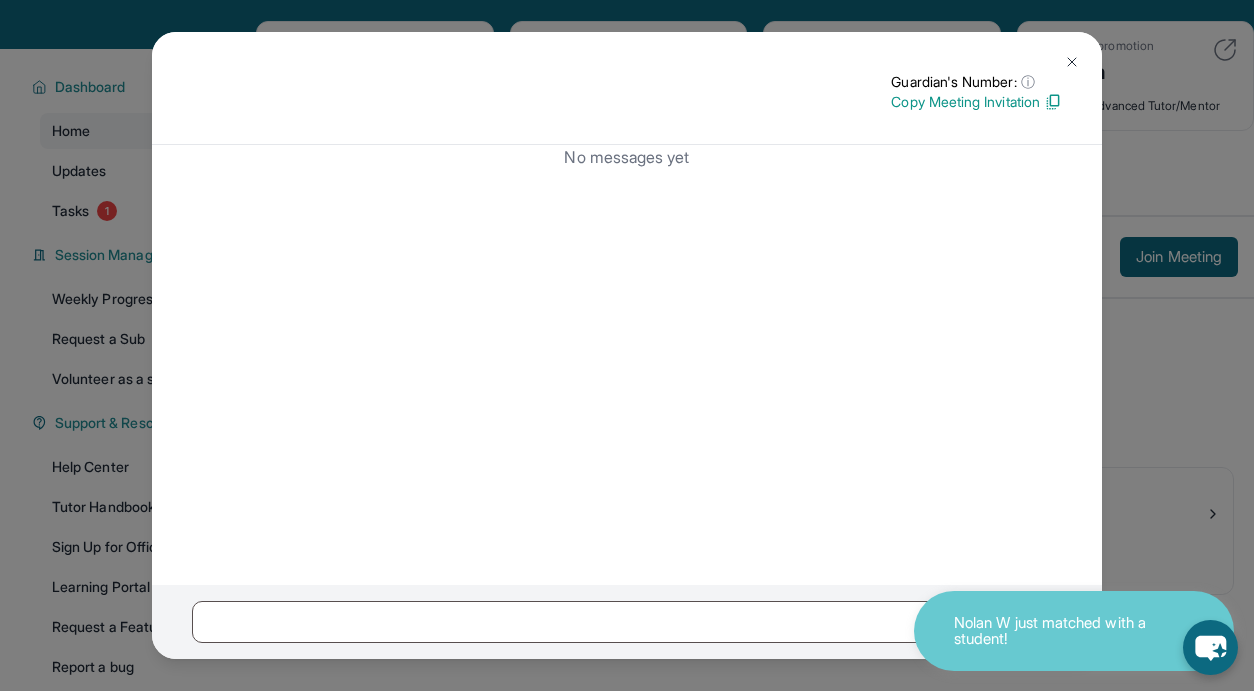 scroll, scrollTop: 125, scrollLeft: 0, axis: vertical 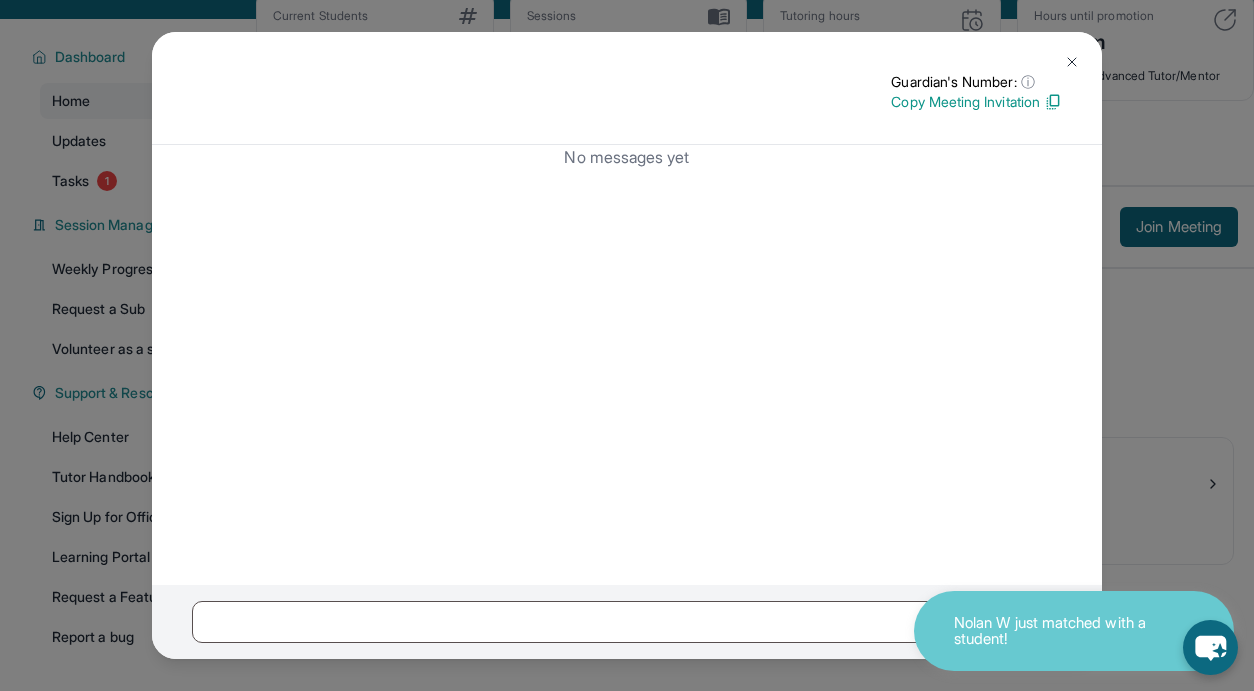 click at bounding box center [1072, 62] 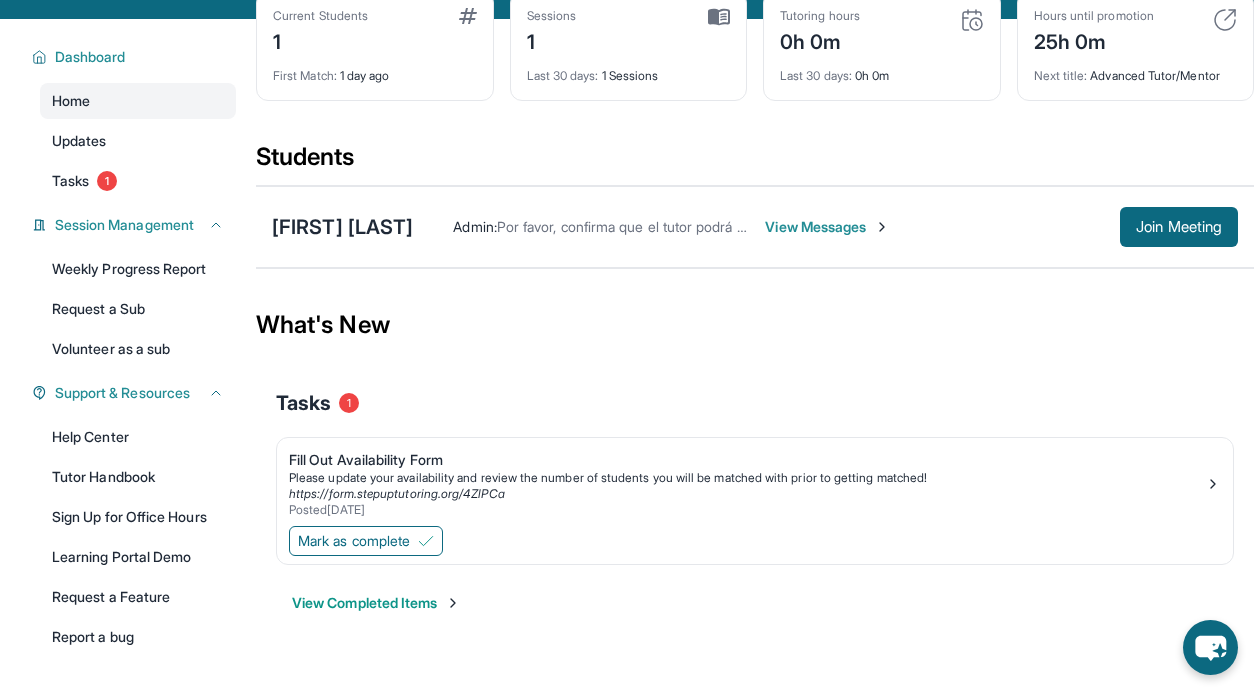 click on "Admin :  Por favor, confirma que el tutor podrá asistir a tu primera hora de reunión asignada antes de unirte al enlace. View Messages Join Meeting" at bounding box center (825, 227) 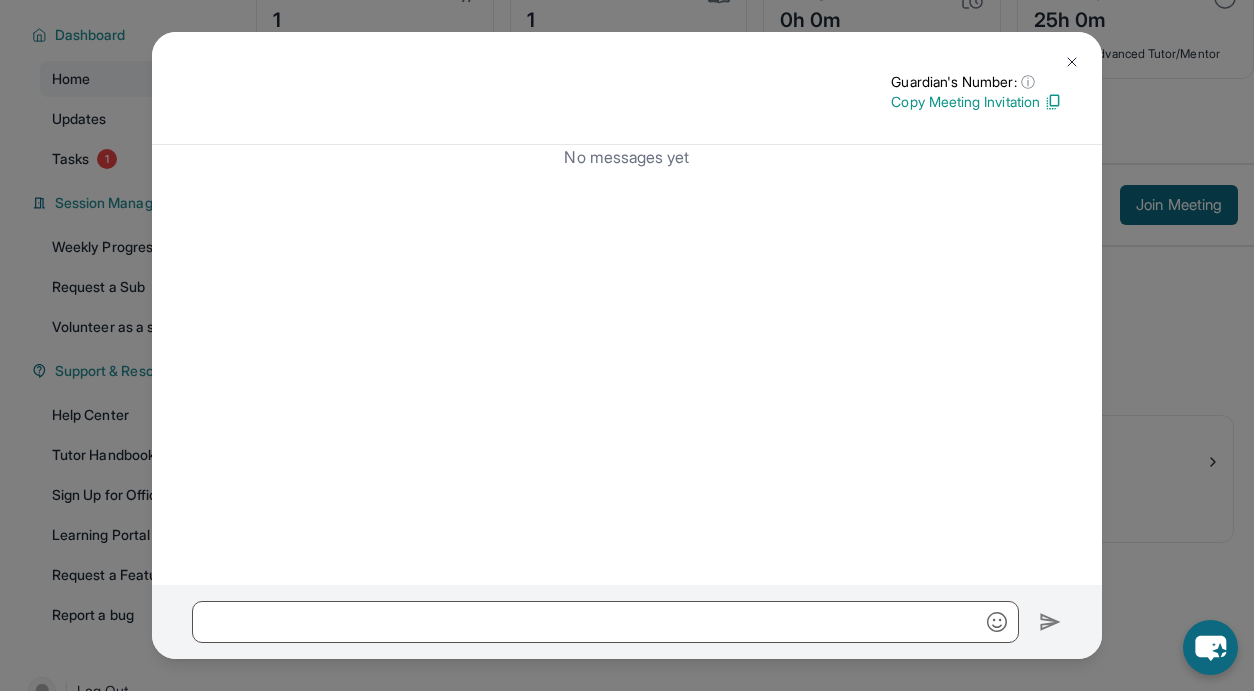 scroll, scrollTop: 0, scrollLeft: 0, axis: both 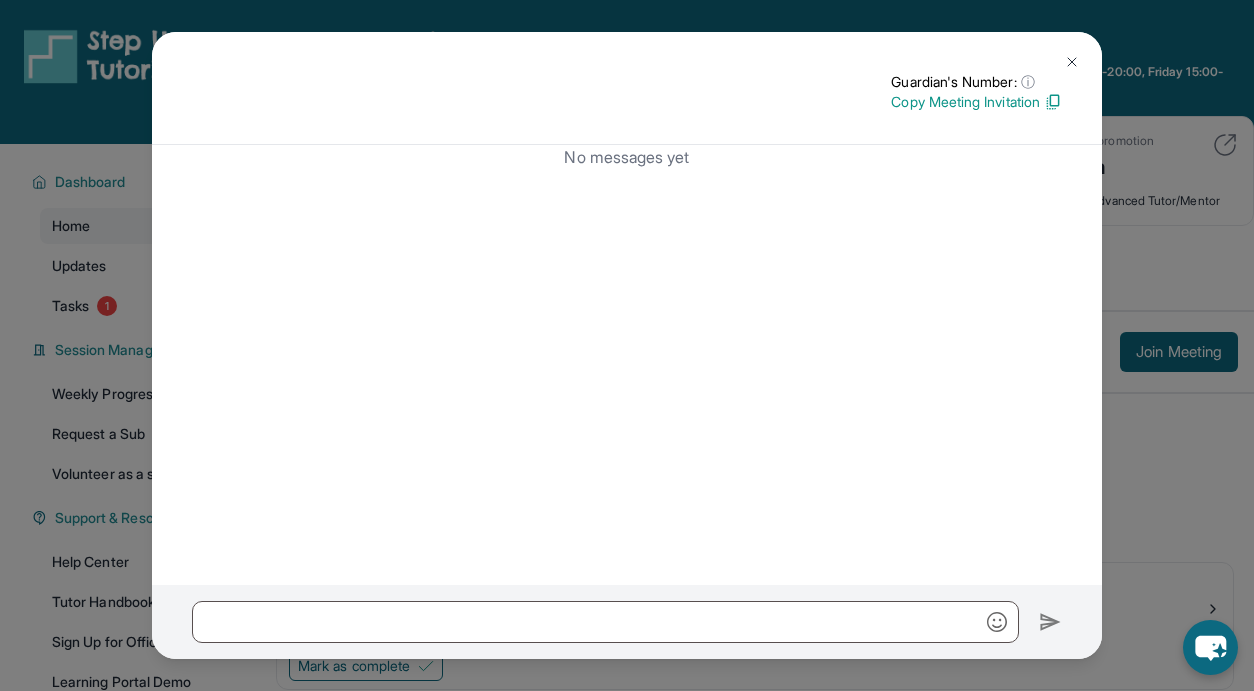click at bounding box center [1072, 62] 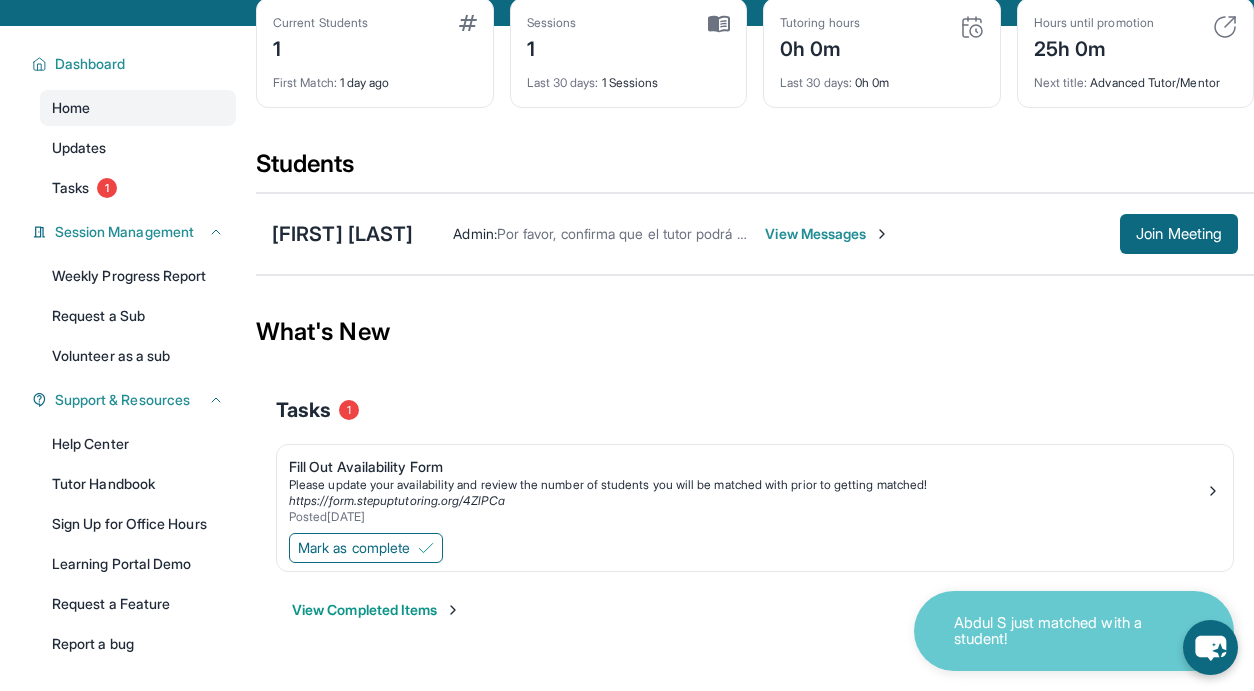 scroll, scrollTop: 189, scrollLeft: 0, axis: vertical 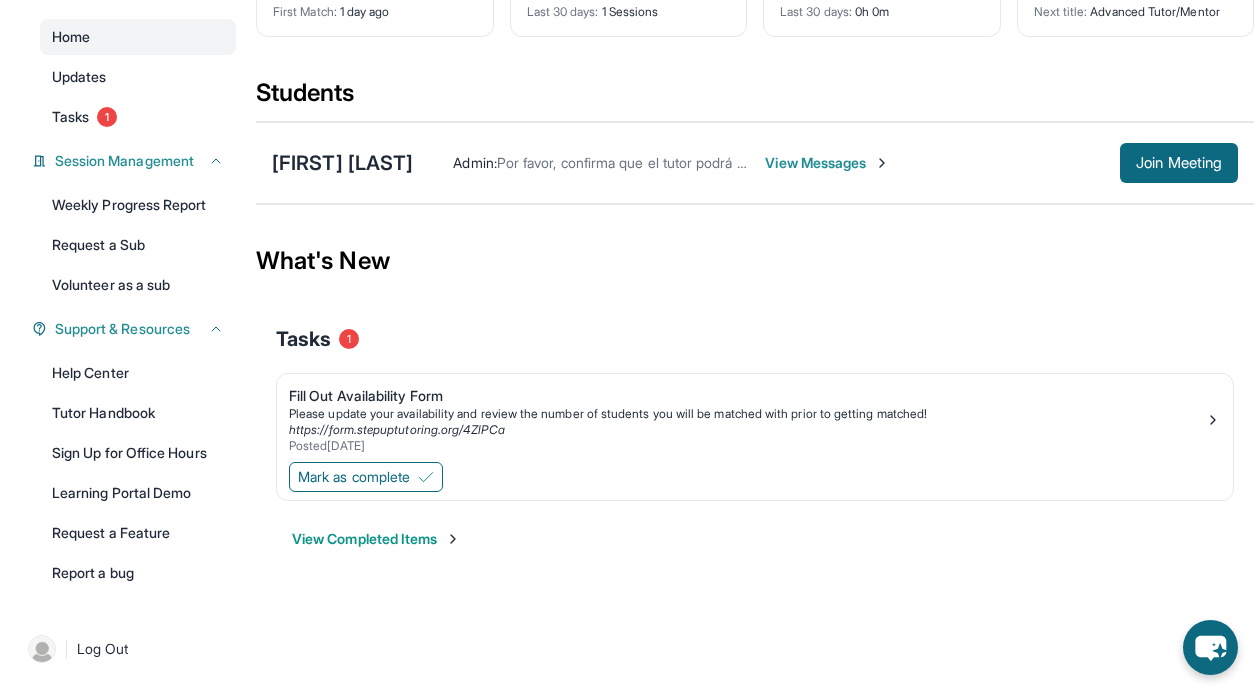 click on "View Messages" at bounding box center [827, 163] 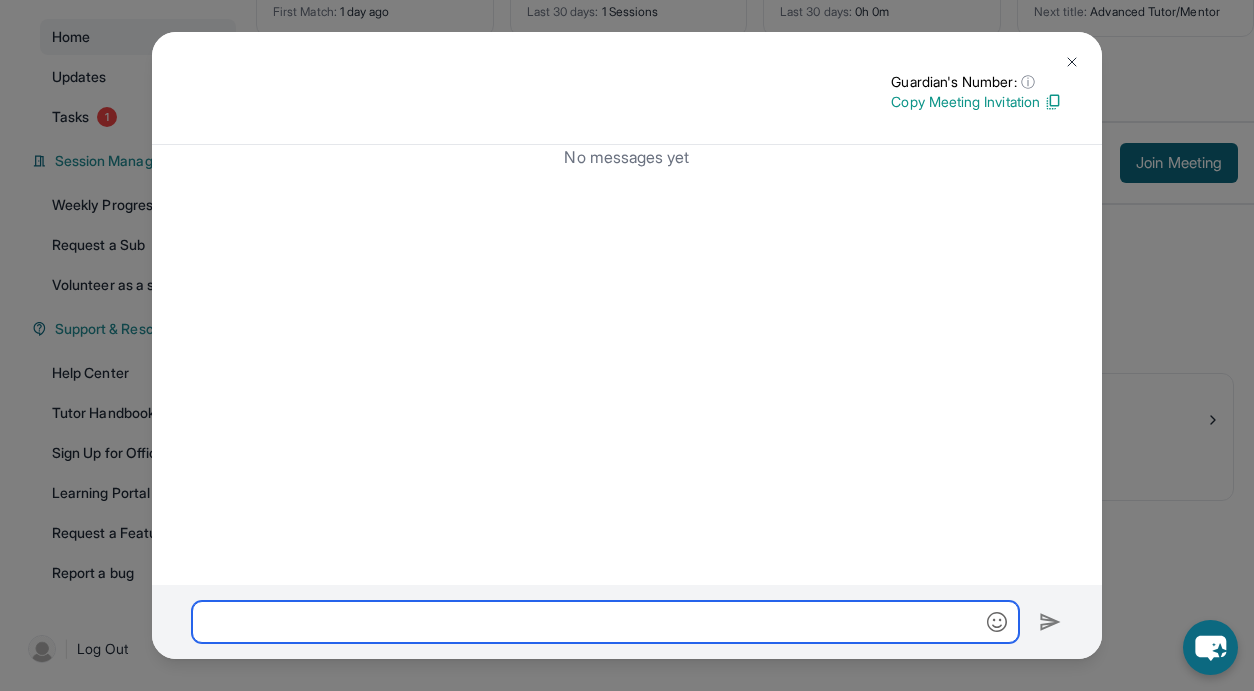 click at bounding box center [605, 622] 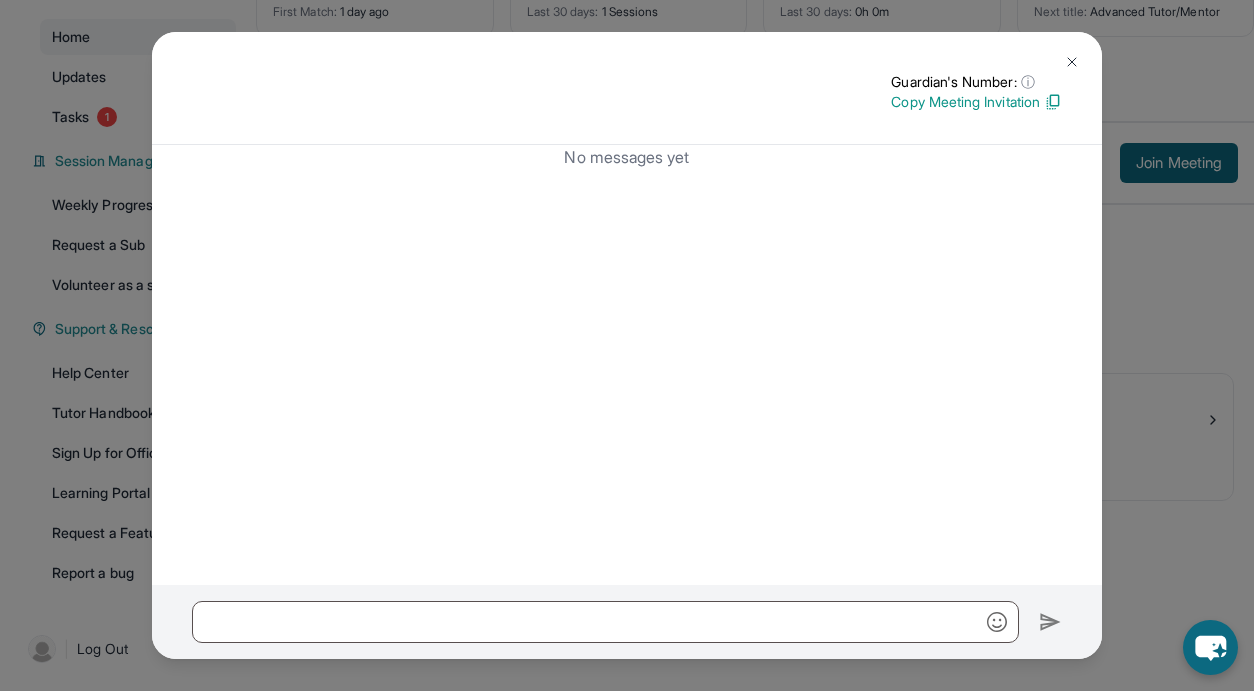 click on "Guardian's Number:  ⓘ This isn't the guardian's real number — it's a private forwarding number that keeps their info safe while still letting you text them. Copy Meeting Invitation No messages yet" at bounding box center [627, 345] 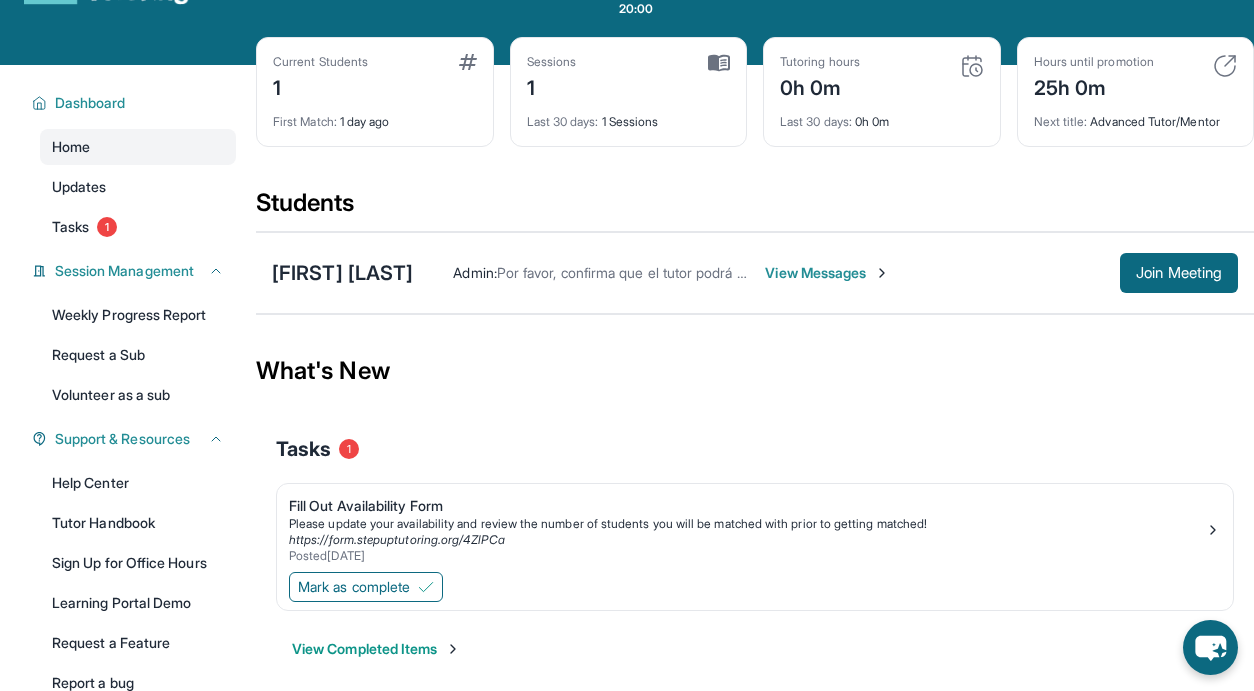 scroll, scrollTop: 0, scrollLeft: 0, axis: both 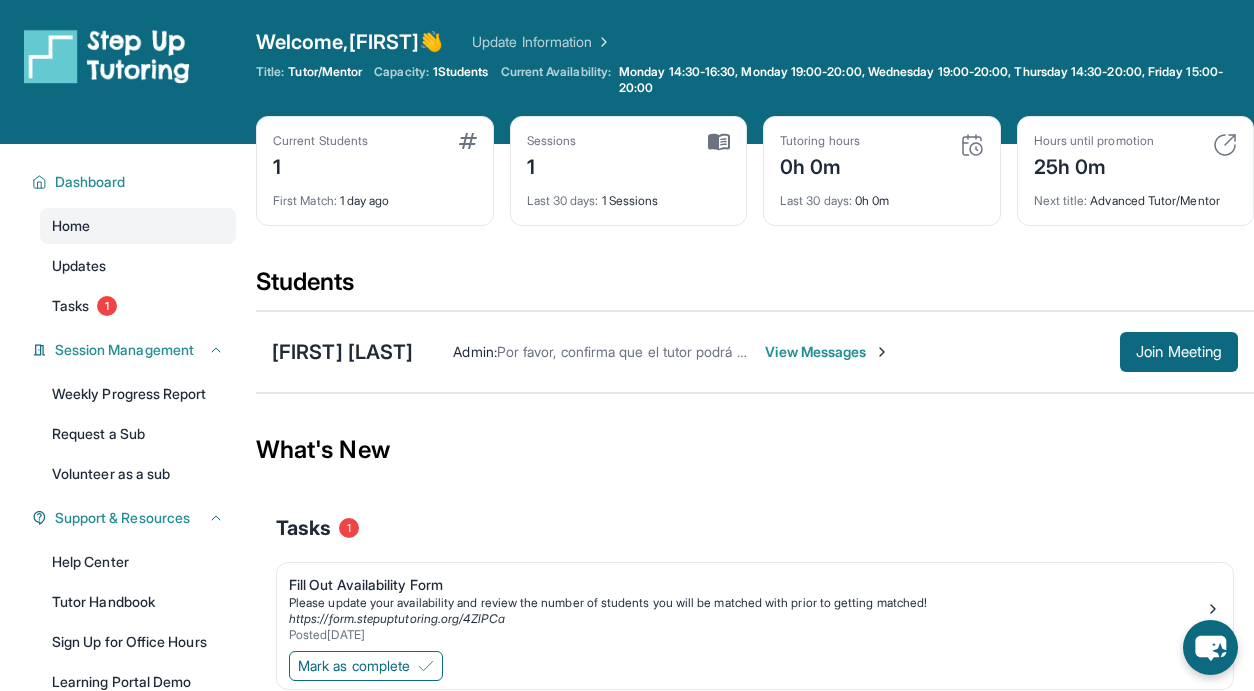 click on "First Match :   1 day ago" at bounding box center [375, 195] 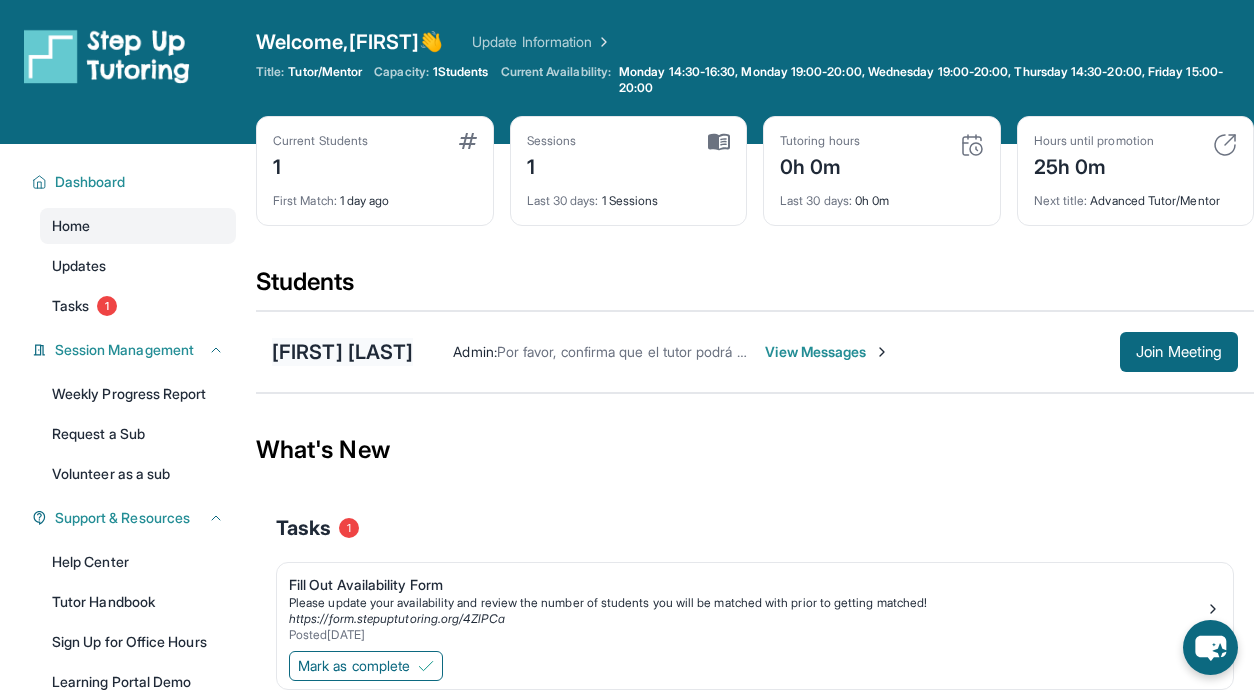 click on "[FIRST] [LAST]" at bounding box center (342, 352) 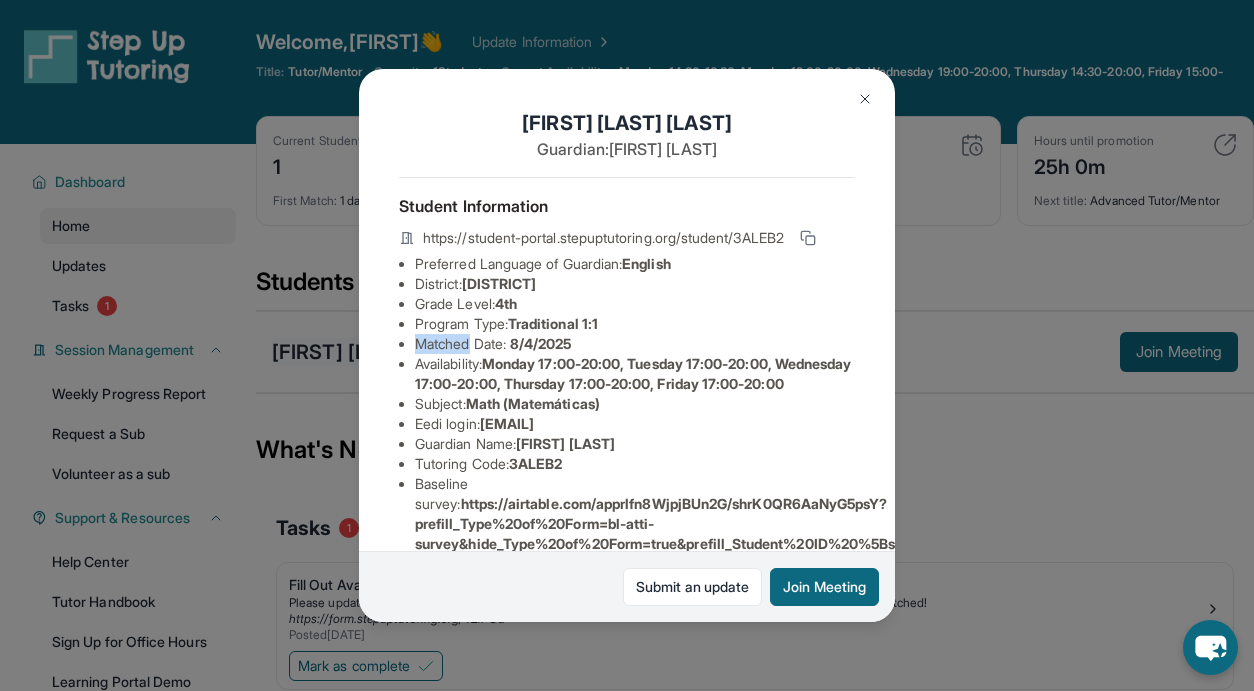 click on "Matched Date:   8/4/2025" at bounding box center [635, 344] 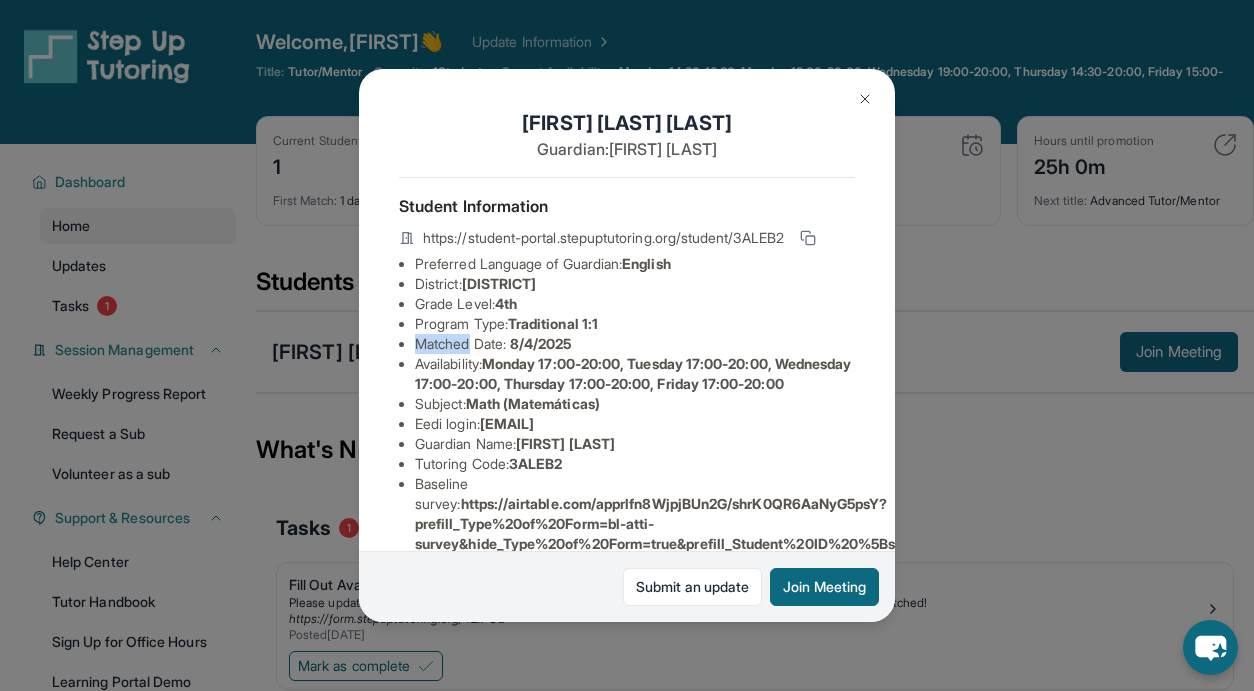 click on "Matched Date:   8/4/2025" at bounding box center [635, 344] 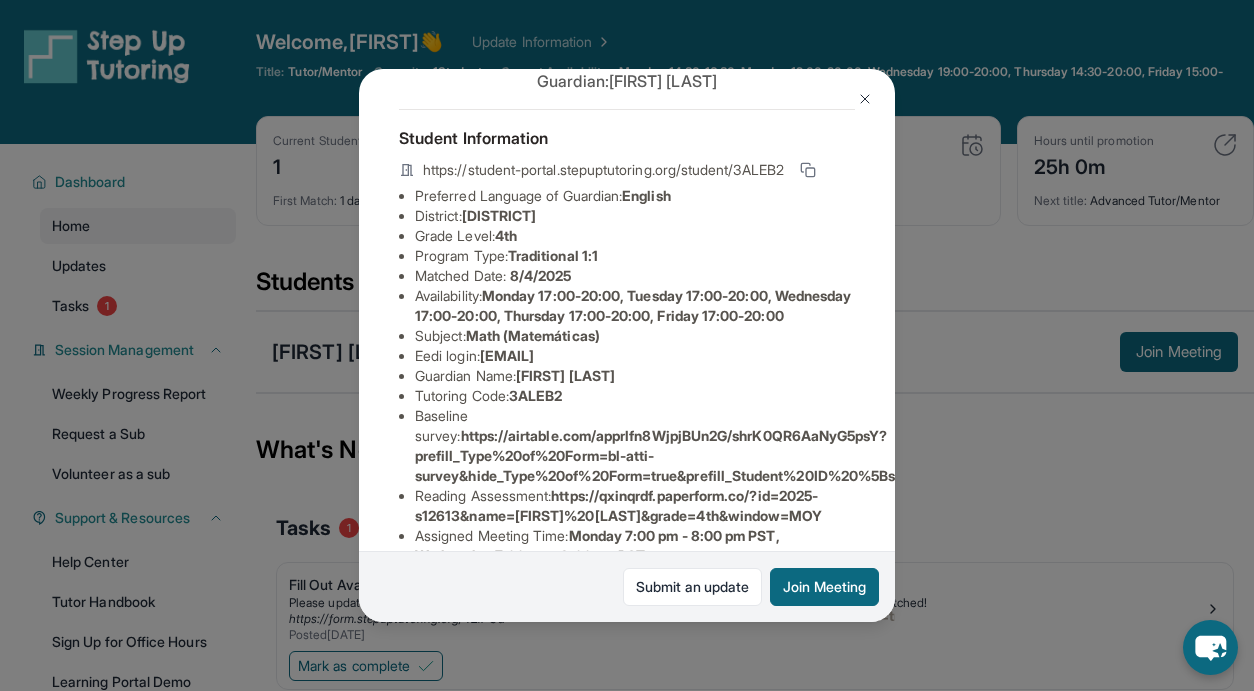 scroll, scrollTop: 0, scrollLeft: 0, axis: both 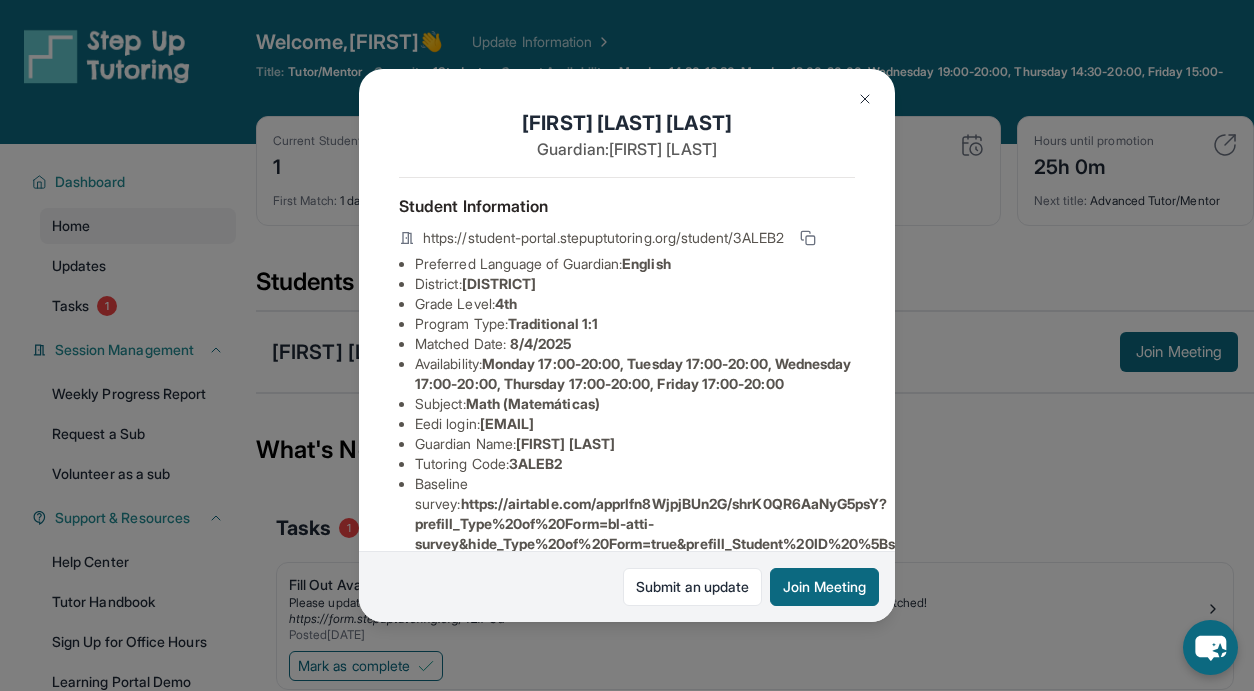 click on "[FIRST] [LAST] Guardian:  [FIRST]   [LAST] Student Information https://student-portal.stepuptutoring.org/student/3ALEB2 Preferred Language of Guardian:  English District:  [DISTRICT] Grade Level:  4th Program Type:  Traditional 1:1 Matched Date:   8/4/2025 Availability:  Monday 17:00-20:00, Tuesday 17:00-20:00, Wednesday 17:00-20:00, Thursday 17:00-20:00, Friday 17:00-20:00 Subject :  Math (Matemáticas) Eedi login :  [EMAIL] Guardian Name :  [FIRST] [LAST] Tutoring Code :  3ALEB2 Baseline survey :  https://airtable.com/apprlfn8WjpjBUn2G/shrK0QR6AaNyG5psY?prefill_Type%20of%20Form=bl-atti-survey&hide_Type%20of%20Form=true&prefill_Student%20ID%20%5Bstatic%5D=recOxzLfx6qFAi46s&hide_Student%20ID%20%5Bstatic%5D=true Reading Assessment :  https://qxinqrdf.paperform.co/?id=2025-s12613&name=[FIRST]%20[LAST]&grade=4th&window=MOY Assigned Meeting Time :  Monday 7:00 pm - 8:00 pm PST, Wednesday 7:00 pm - 8:00 pm PST Student end-of-year survey  :  :  :" at bounding box center (627, 345) 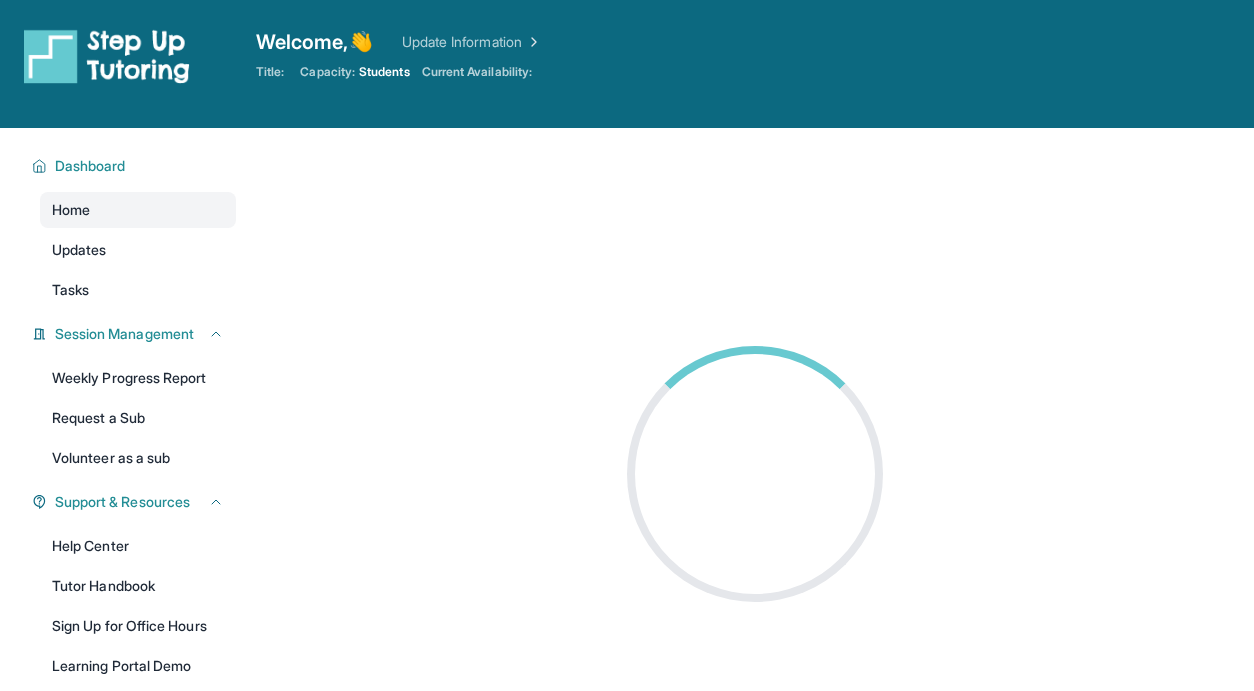 scroll, scrollTop: 0, scrollLeft: 0, axis: both 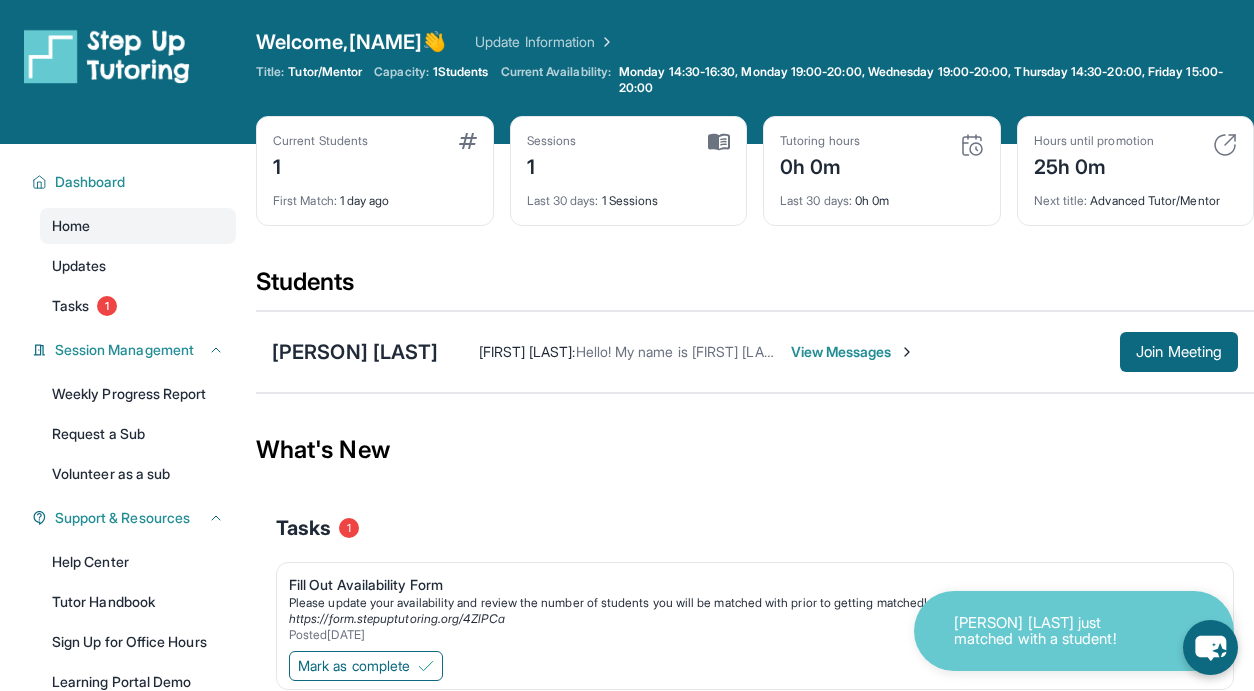 click on "View Messages" at bounding box center [853, 352] 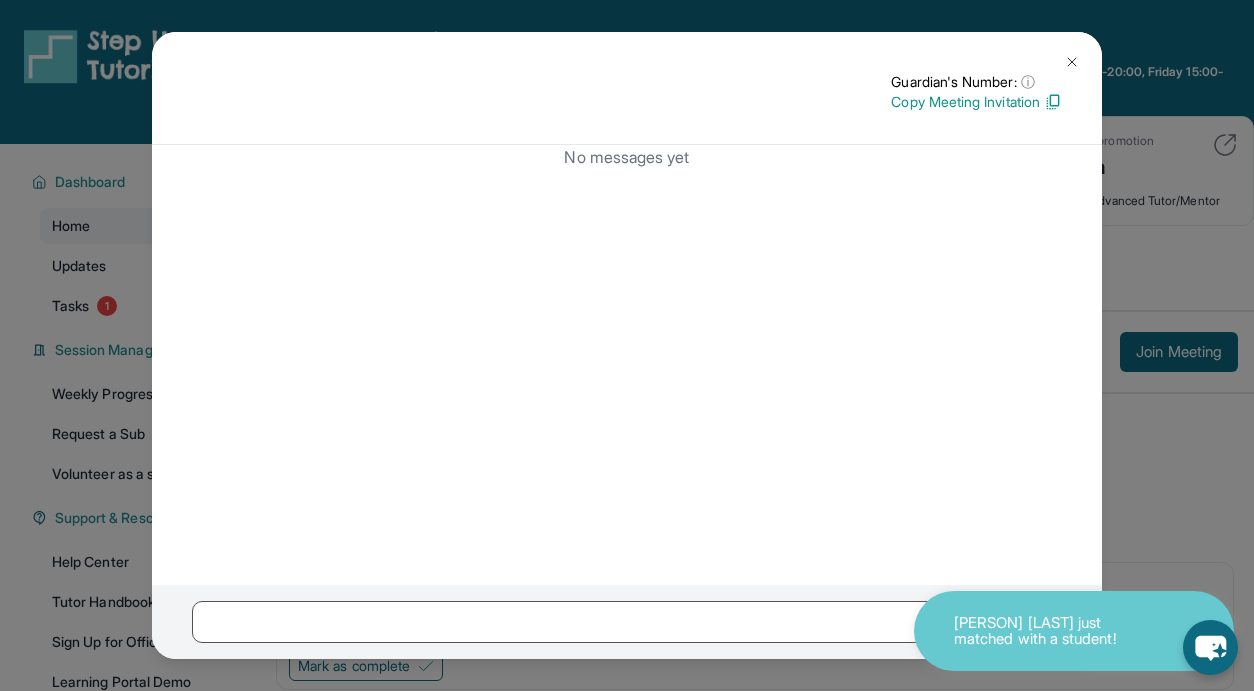 click at bounding box center (1072, 62) 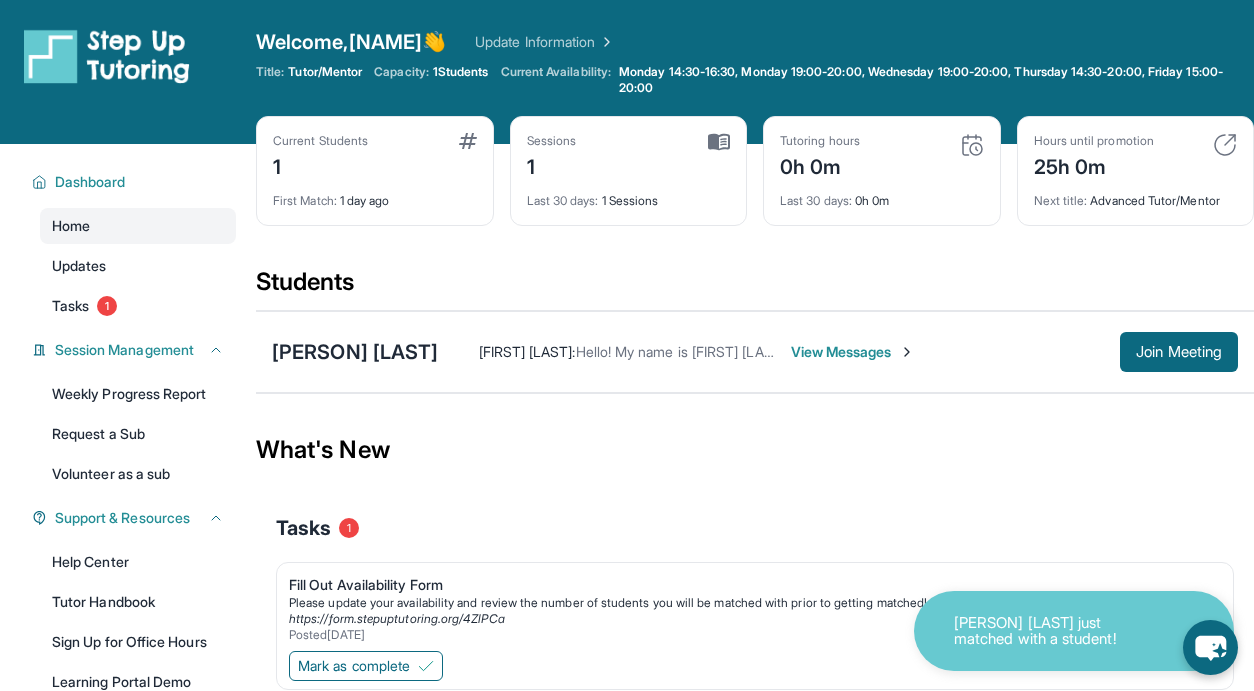 click on "View Messages" at bounding box center (853, 352) 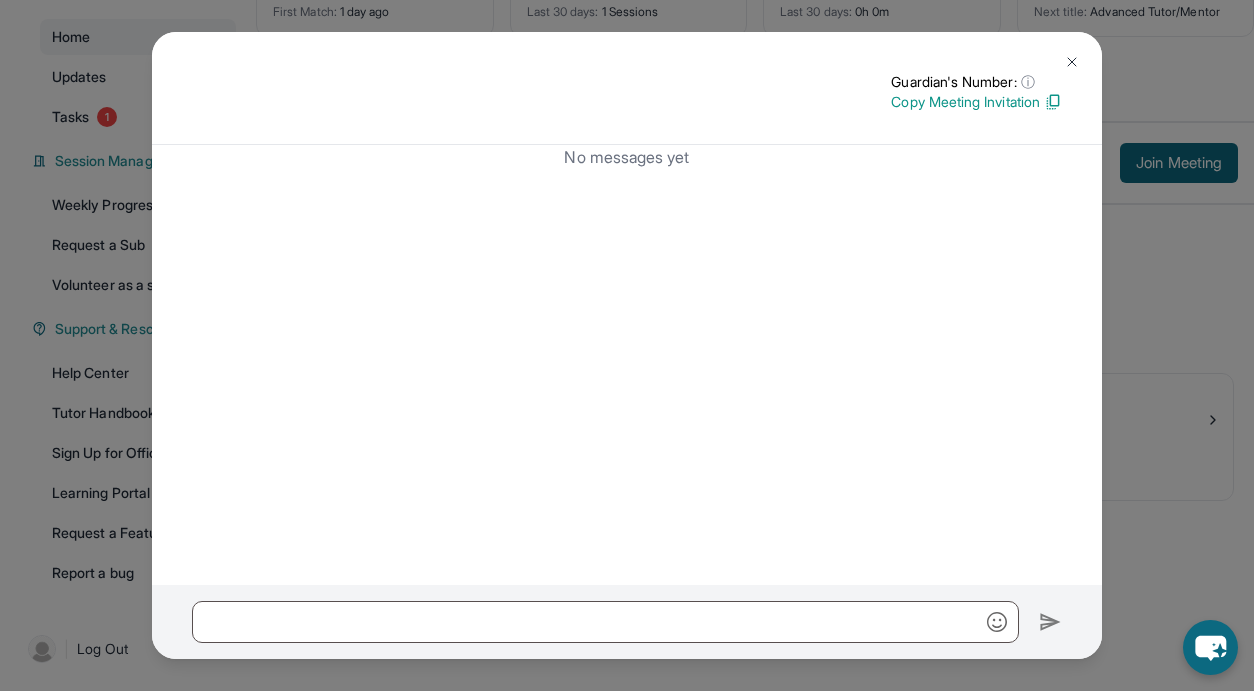 scroll, scrollTop: 0, scrollLeft: 0, axis: both 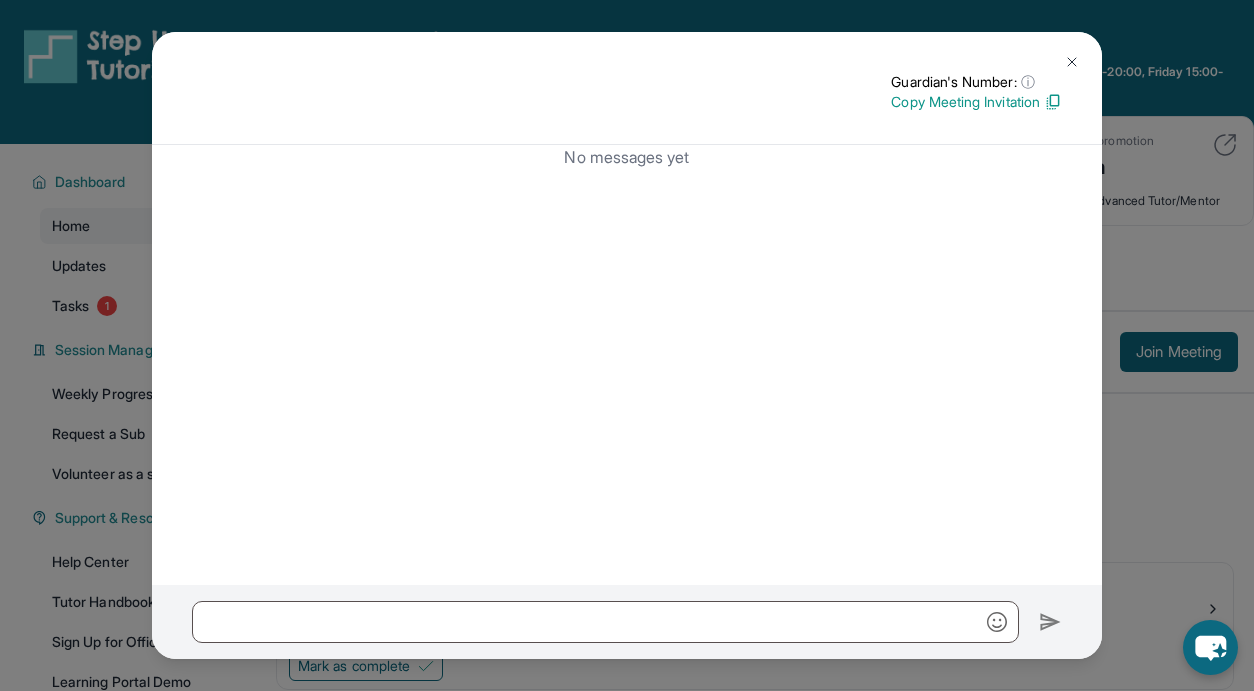 click at bounding box center (1072, 62) 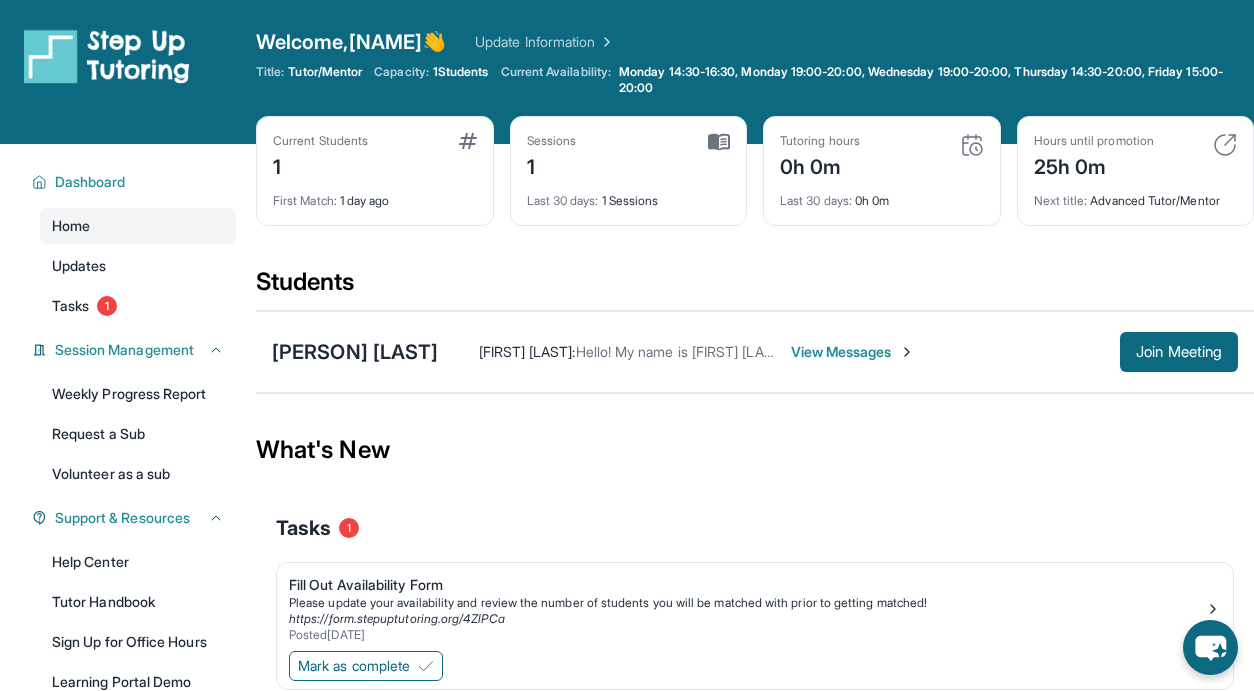 click on "View Messages" at bounding box center [853, 352] 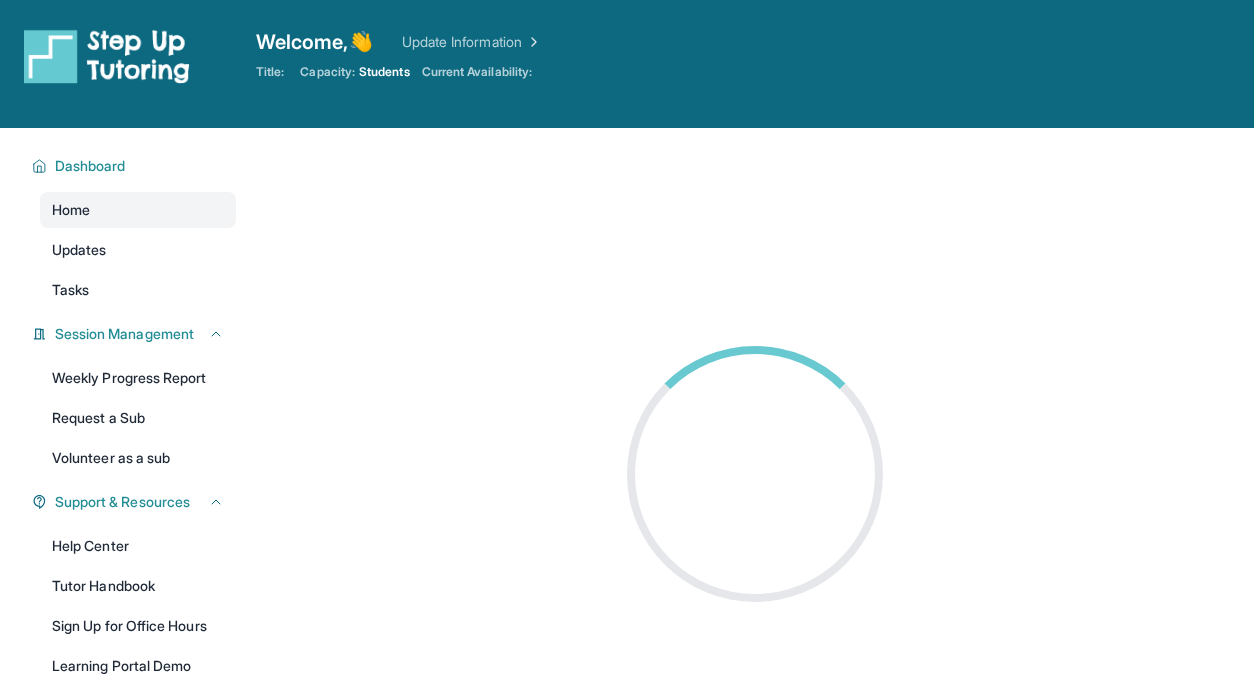 scroll, scrollTop: 0, scrollLeft: 0, axis: both 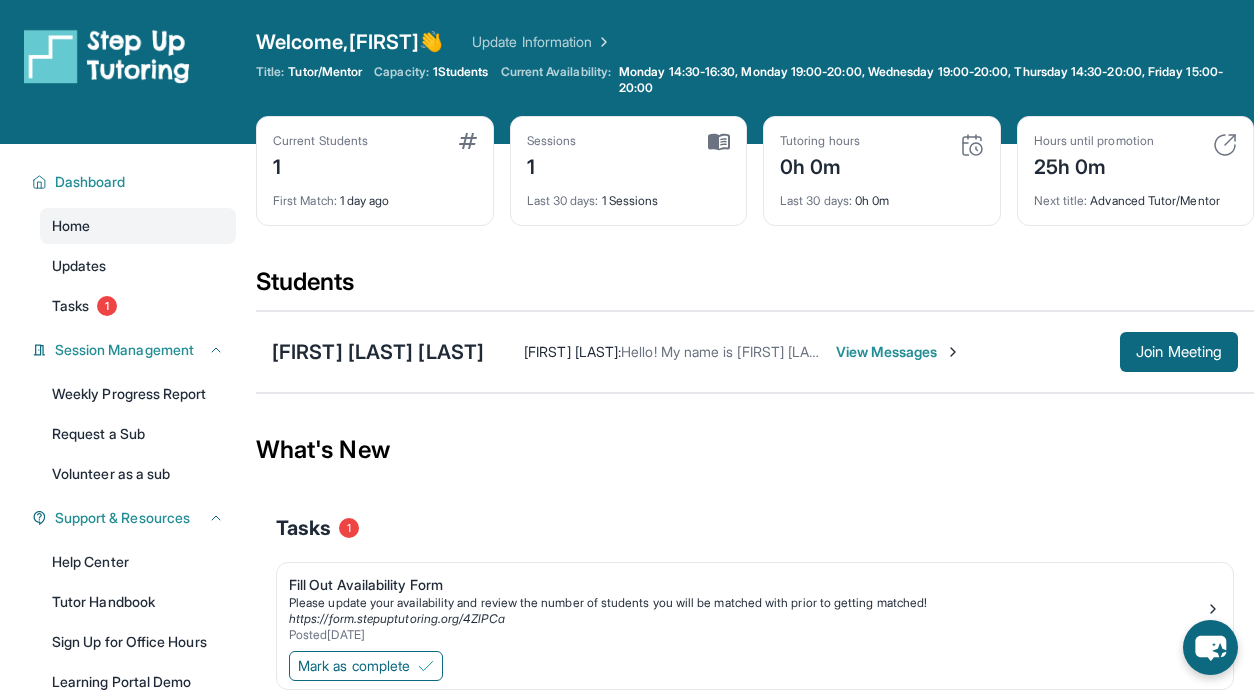 click on "View Messages" at bounding box center (898, 352) 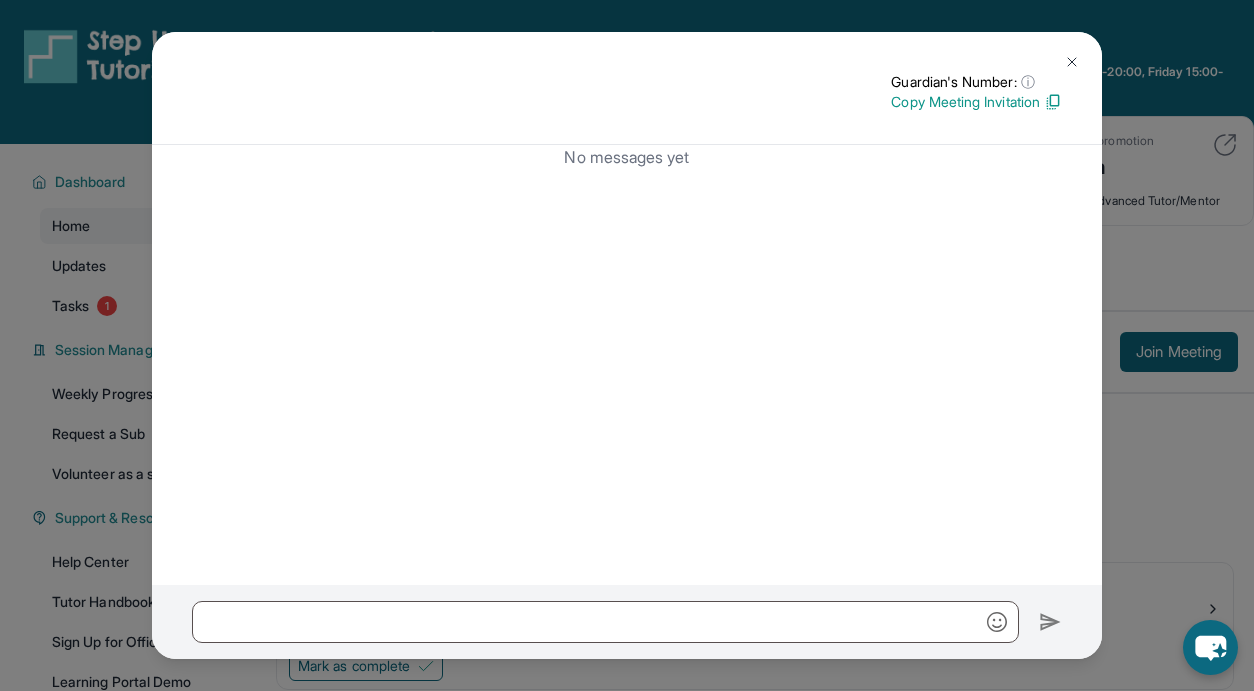 click at bounding box center (1072, 62) 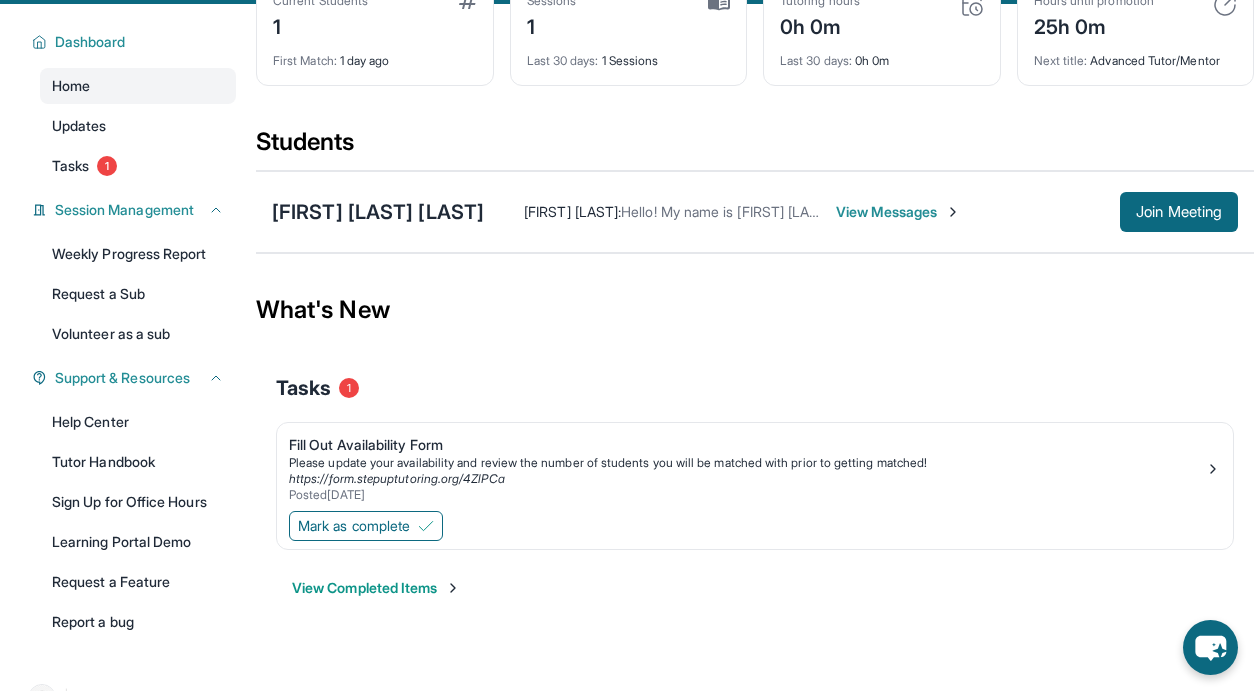 scroll, scrollTop: 189, scrollLeft: 0, axis: vertical 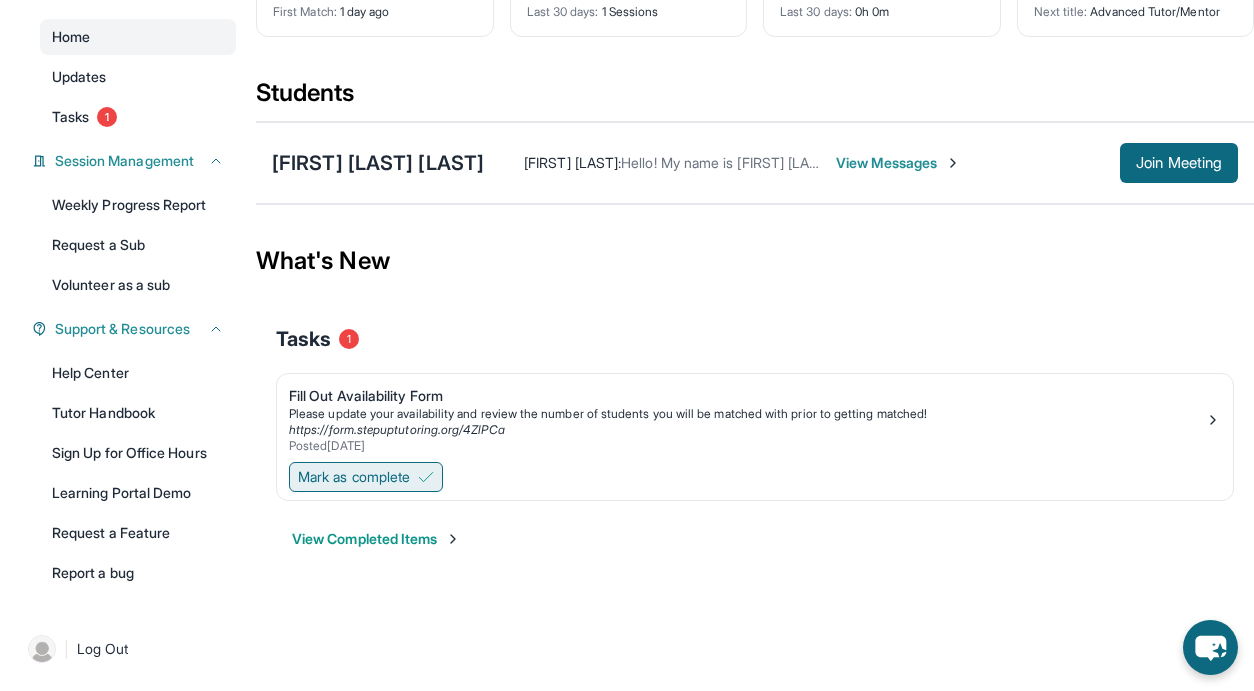 click on "Mark as complete" at bounding box center (354, 477) 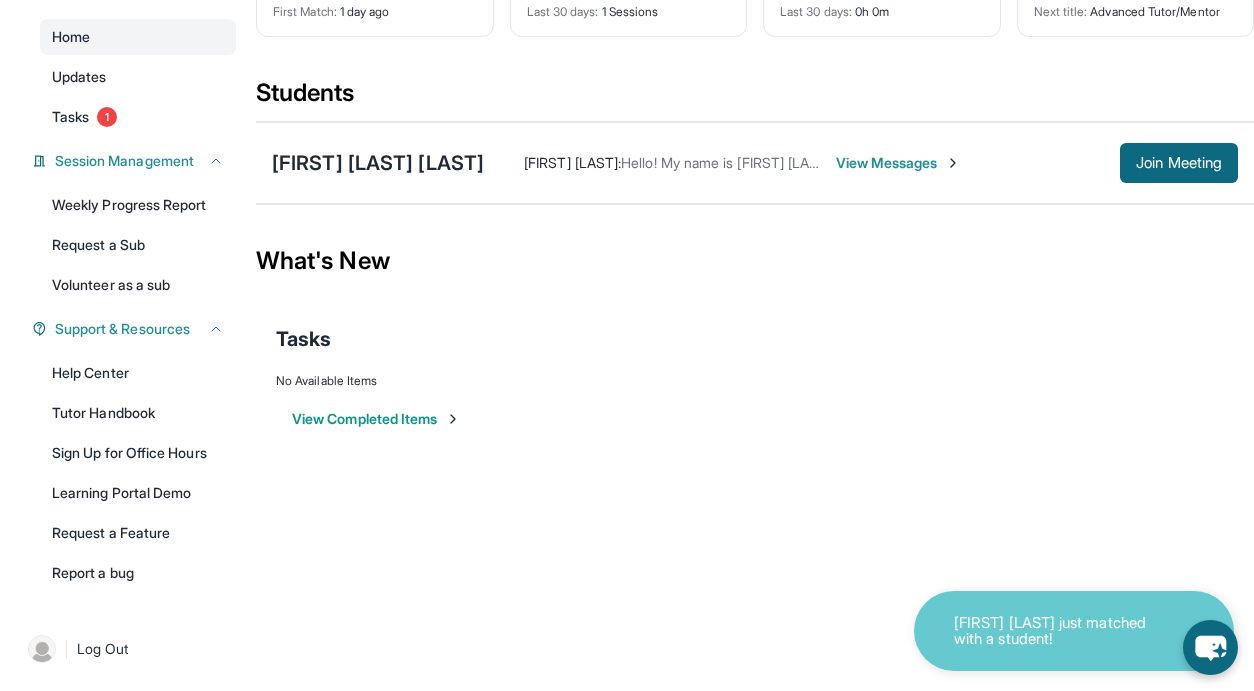 scroll, scrollTop: 132, scrollLeft: 0, axis: vertical 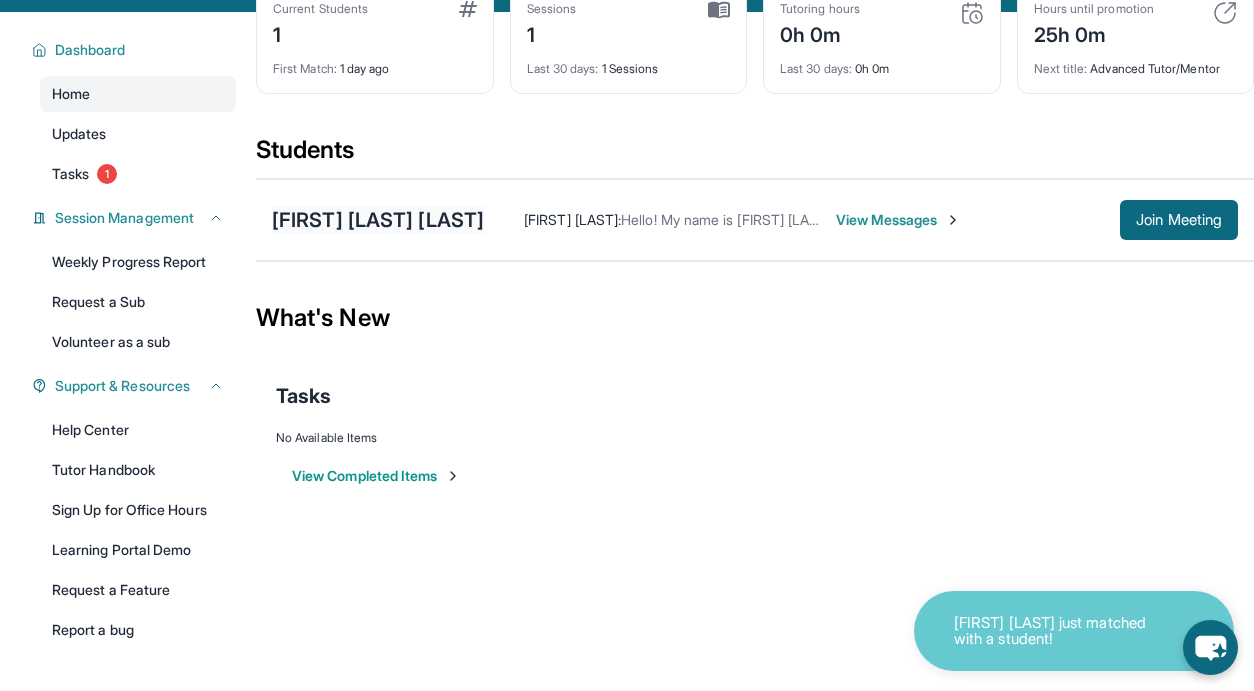 click on "[FIRST] [LAST]" at bounding box center [378, 220] 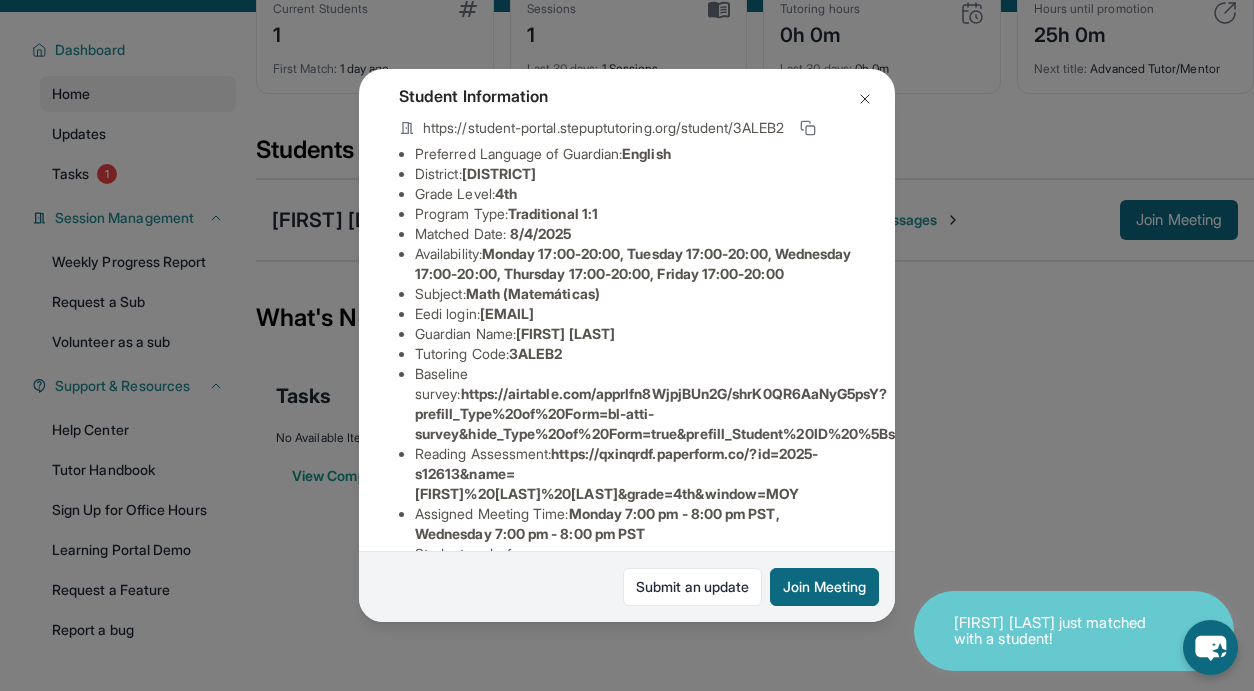 scroll, scrollTop: 328, scrollLeft: 0, axis: vertical 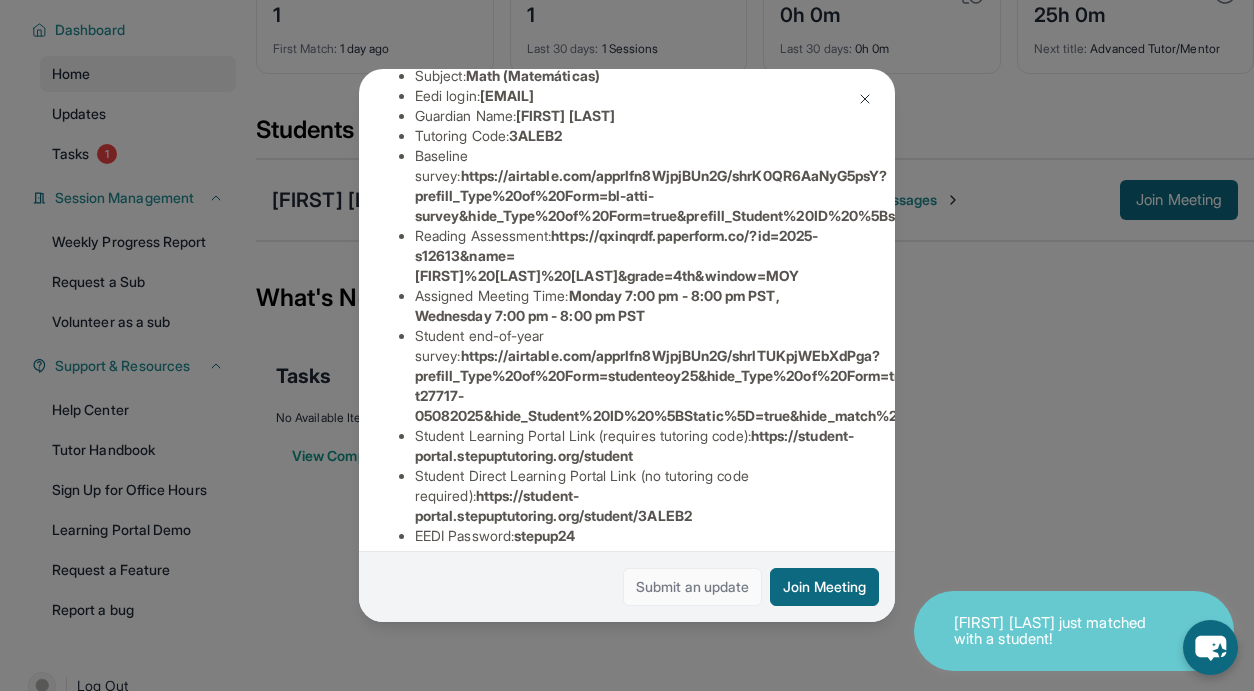 click on "Submit an update" at bounding box center (692, 587) 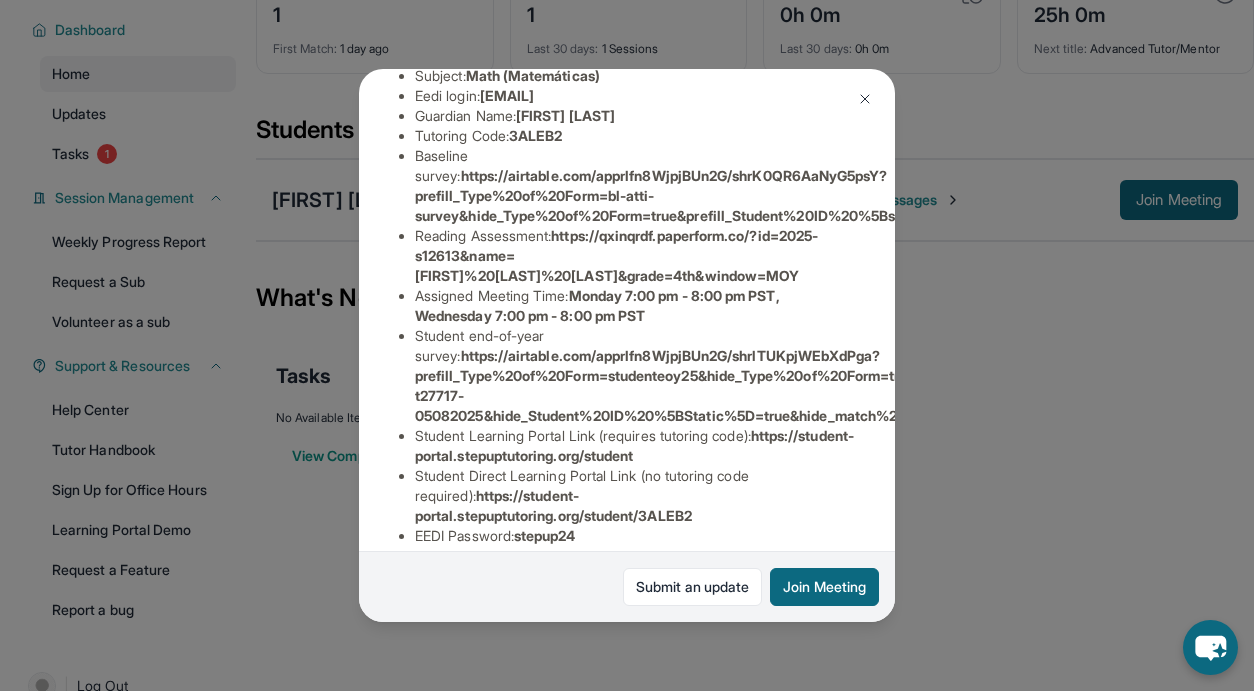click at bounding box center (865, 99) 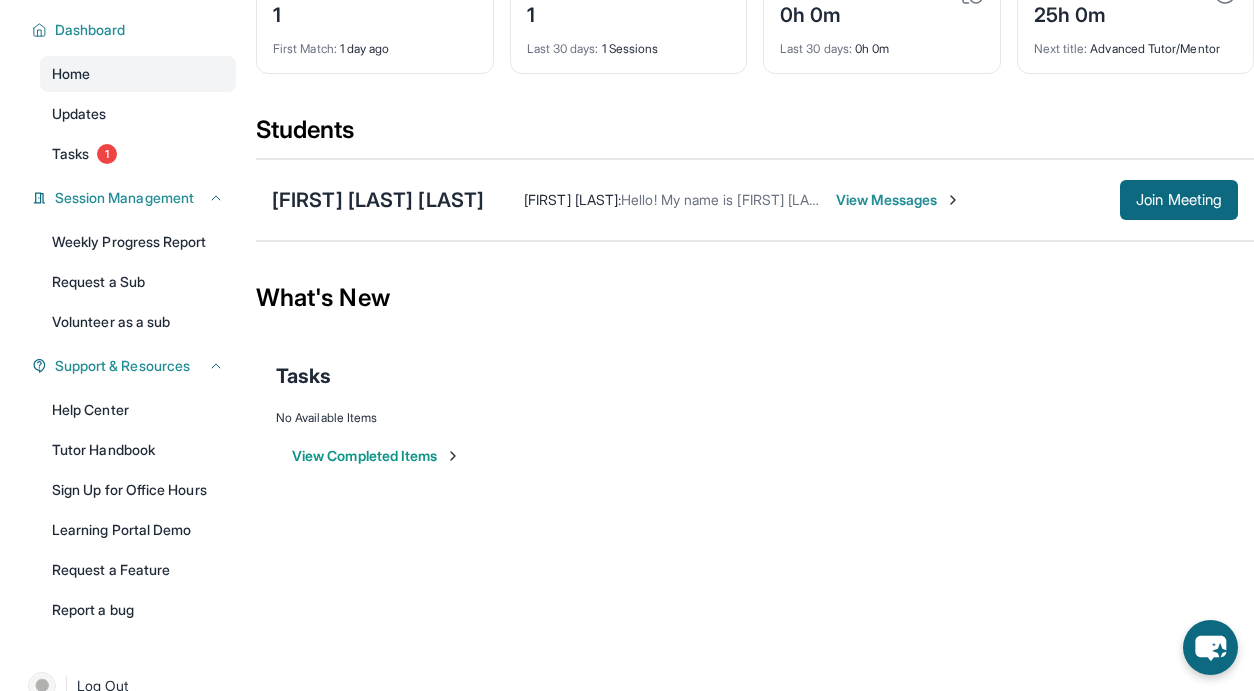 scroll, scrollTop: 139, scrollLeft: 0, axis: vertical 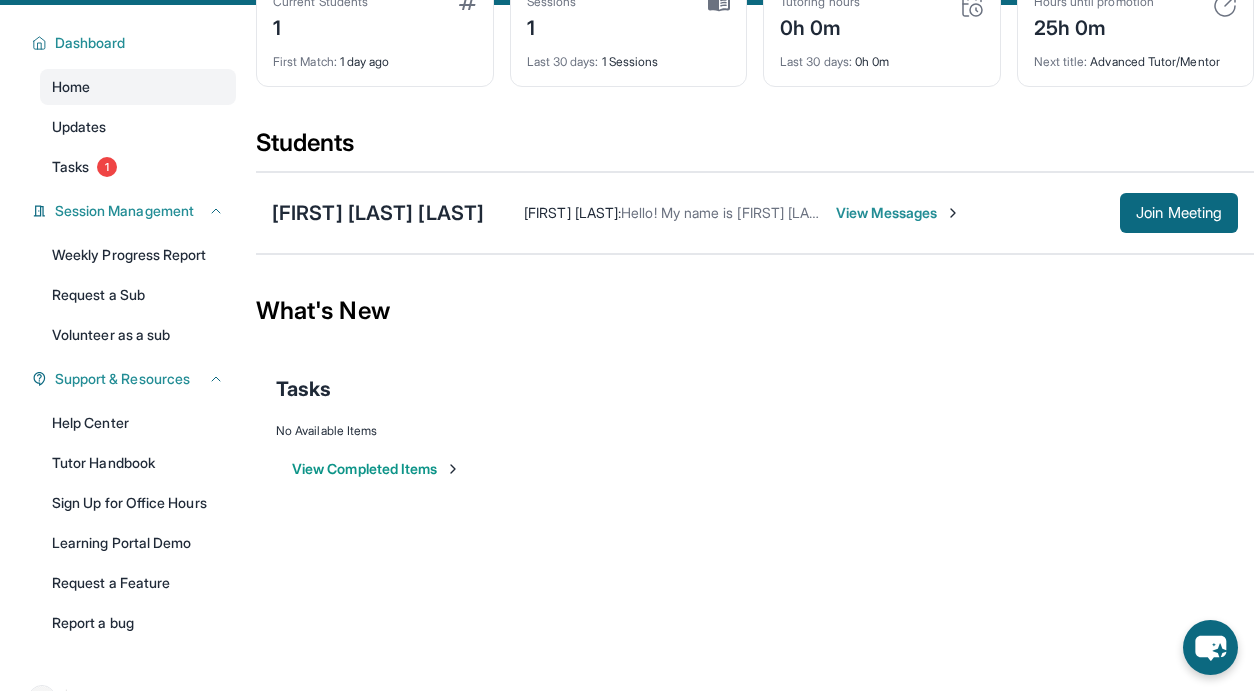 click on "View Messages" at bounding box center (898, 213) 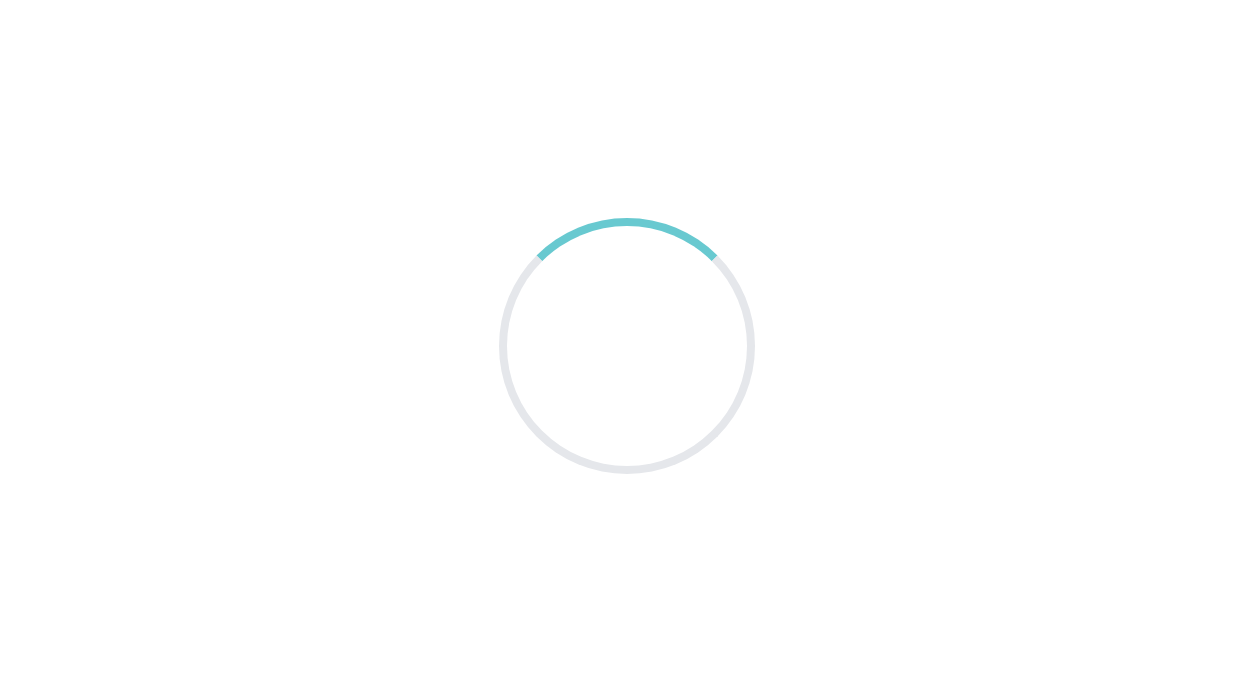 scroll, scrollTop: 0, scrollLeft: 0, axis: both 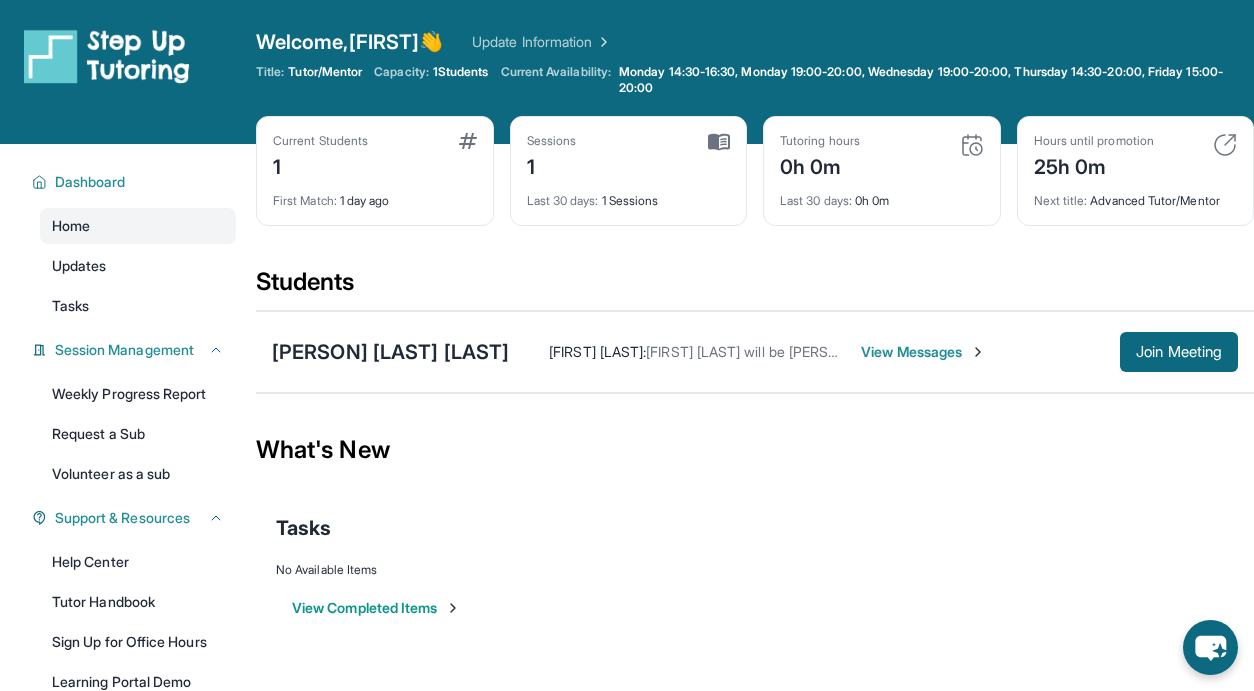 click on "View Messages" at bounding box center [923, 352] 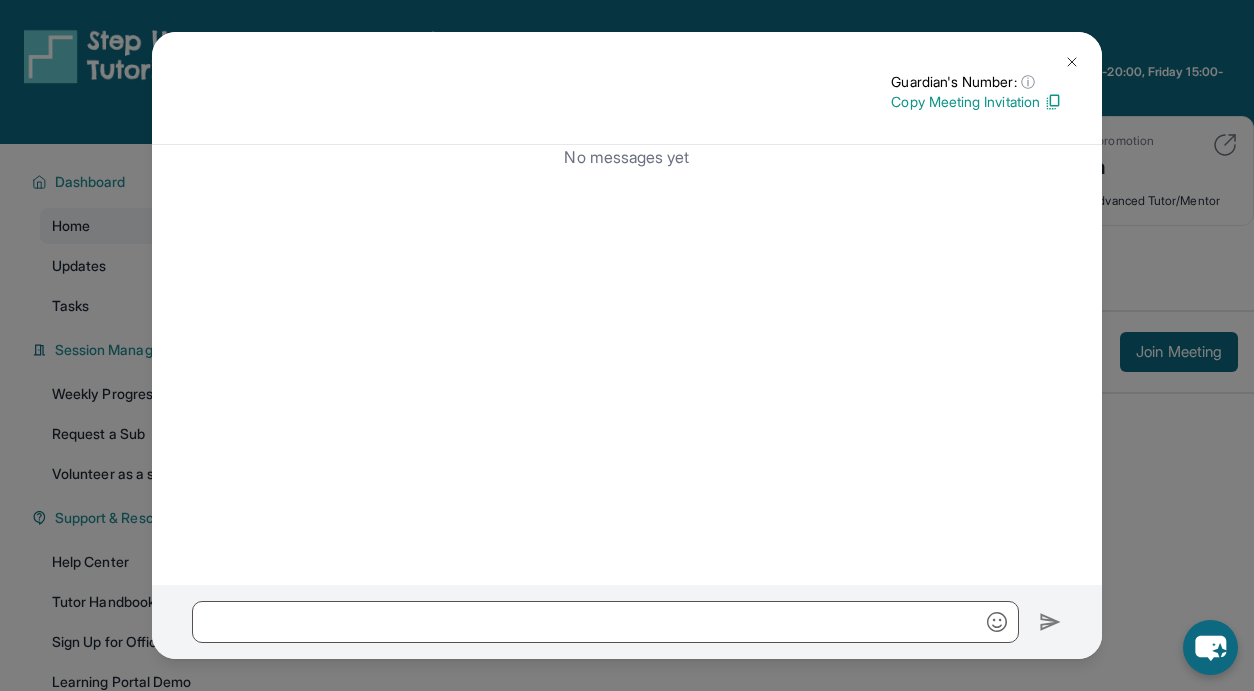 click at bounding box center [1072, 62] 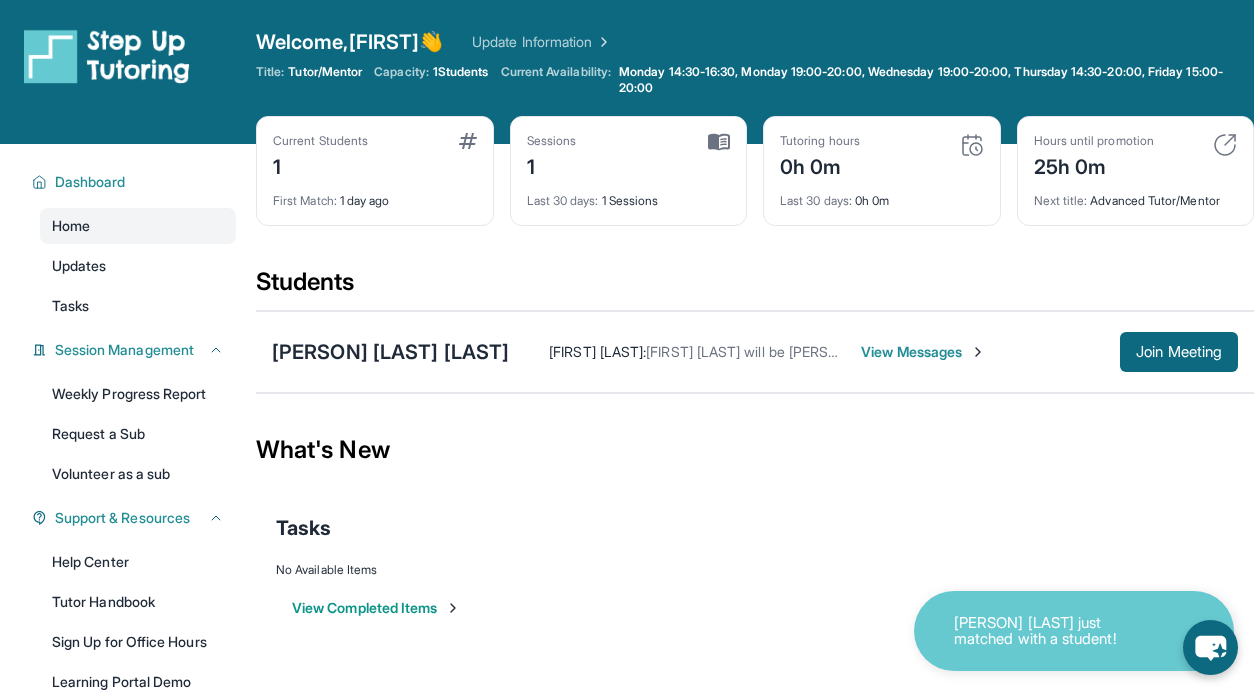 click on "Current Students 1" at bounding box center (375, 157) 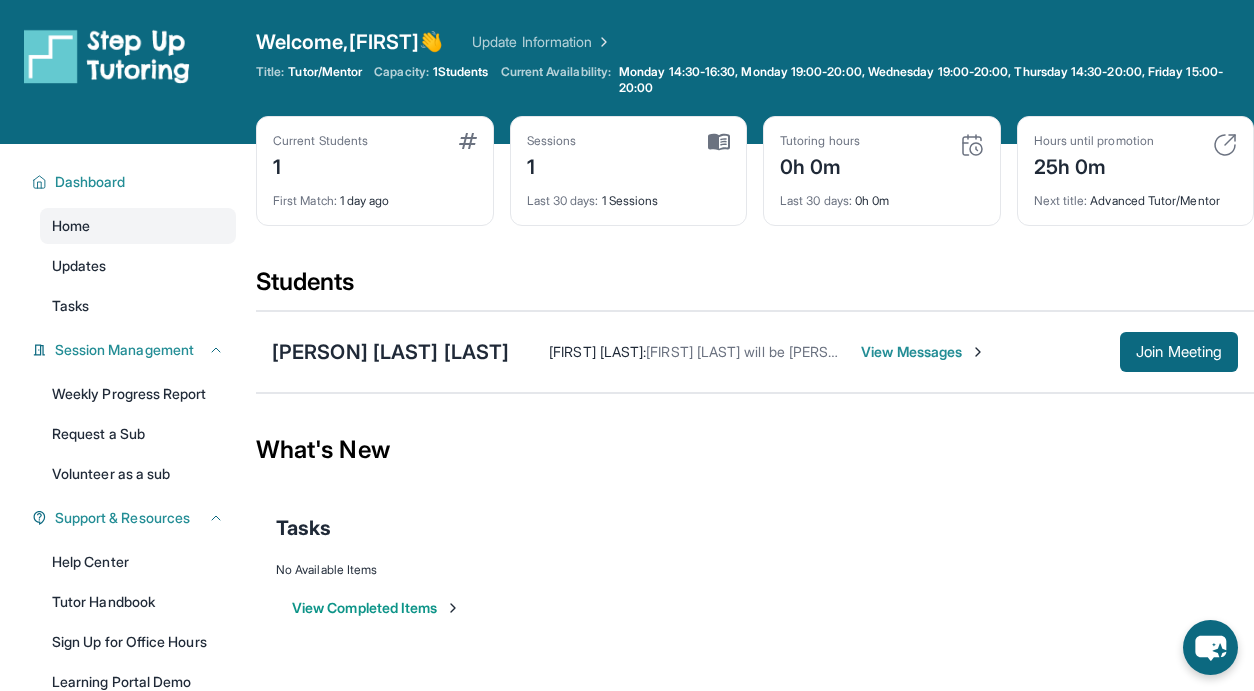 click on "View Messages" at bounding box center (923, 352) 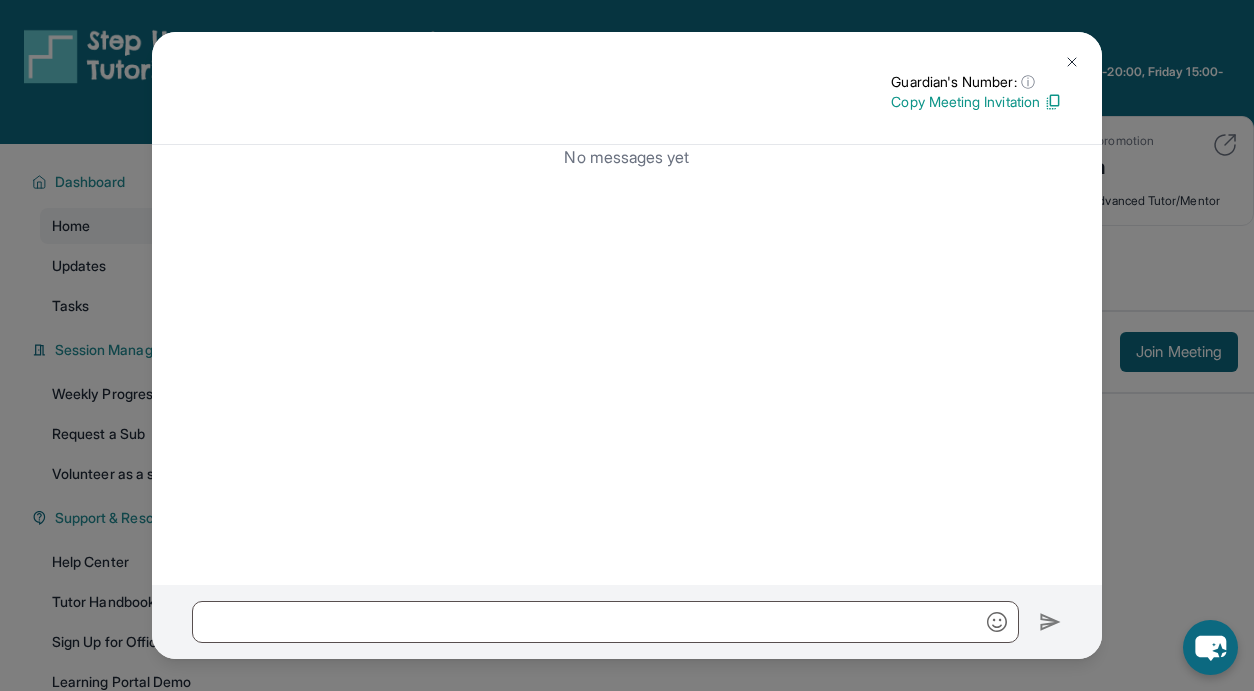 click at bounding box center (1072, 62) 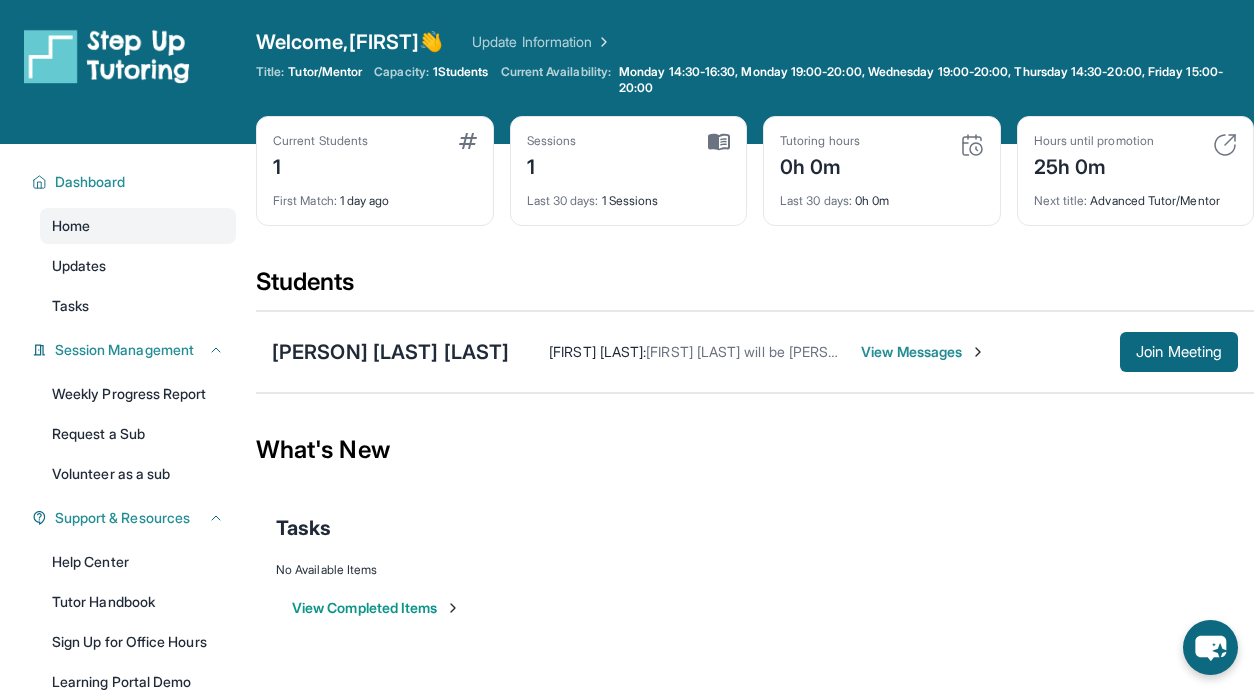 click on "What's New" at bounding box center [755, 450] 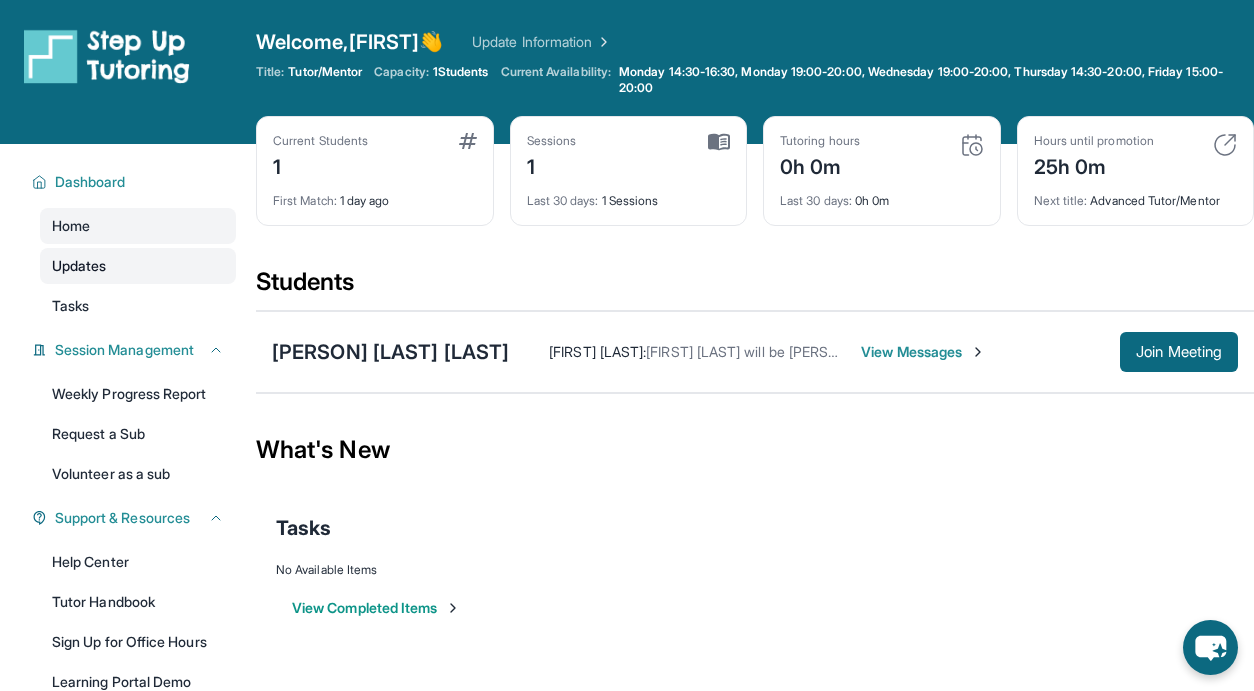 click on "Updates" at bounding box center [138, 266] 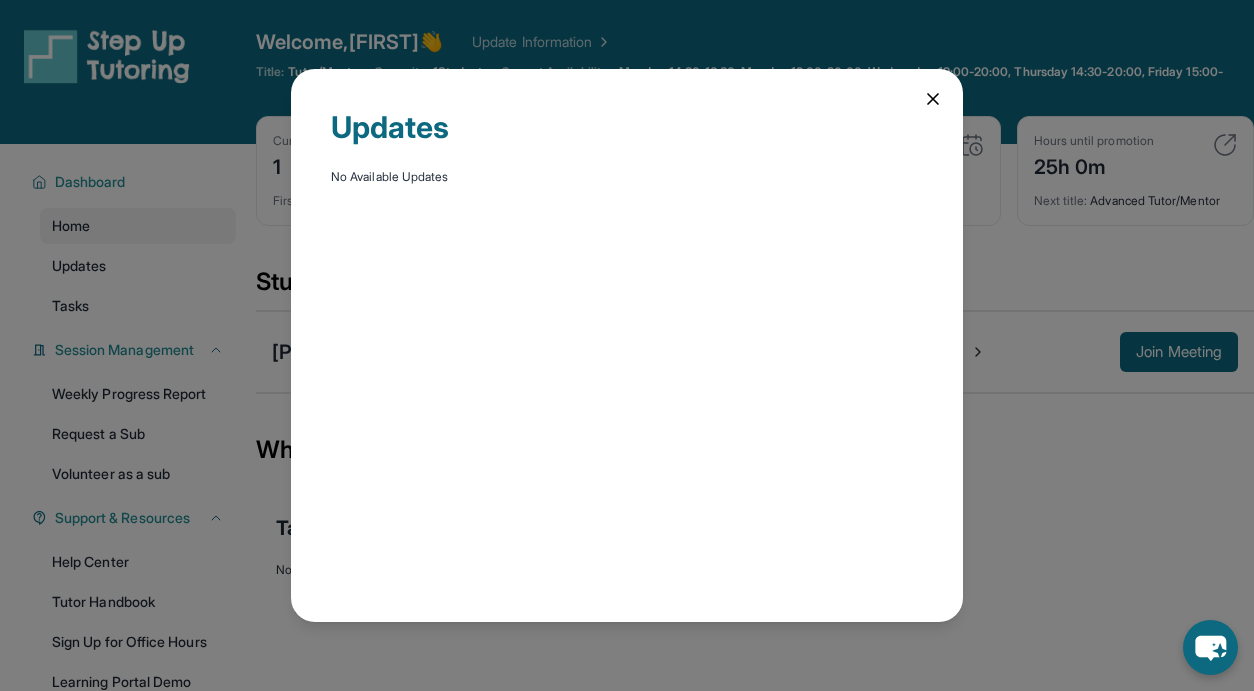 click 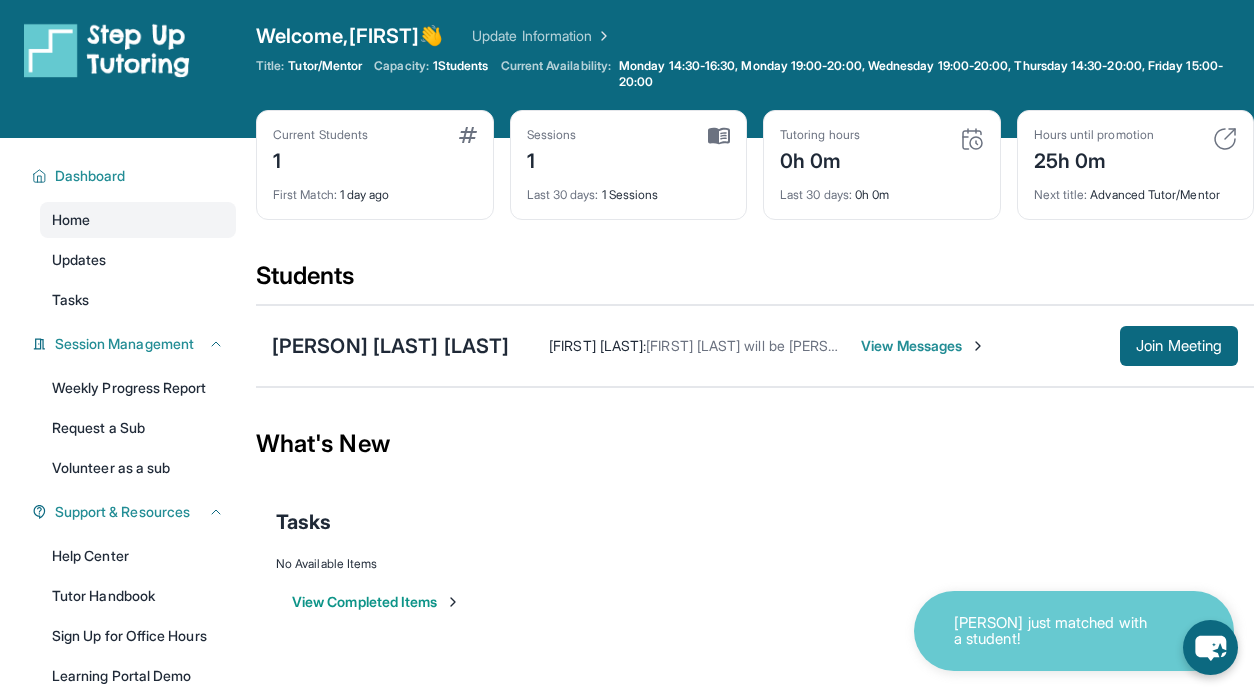 scroll, scrollTop: 0, scrollLeft: 0, axis: both 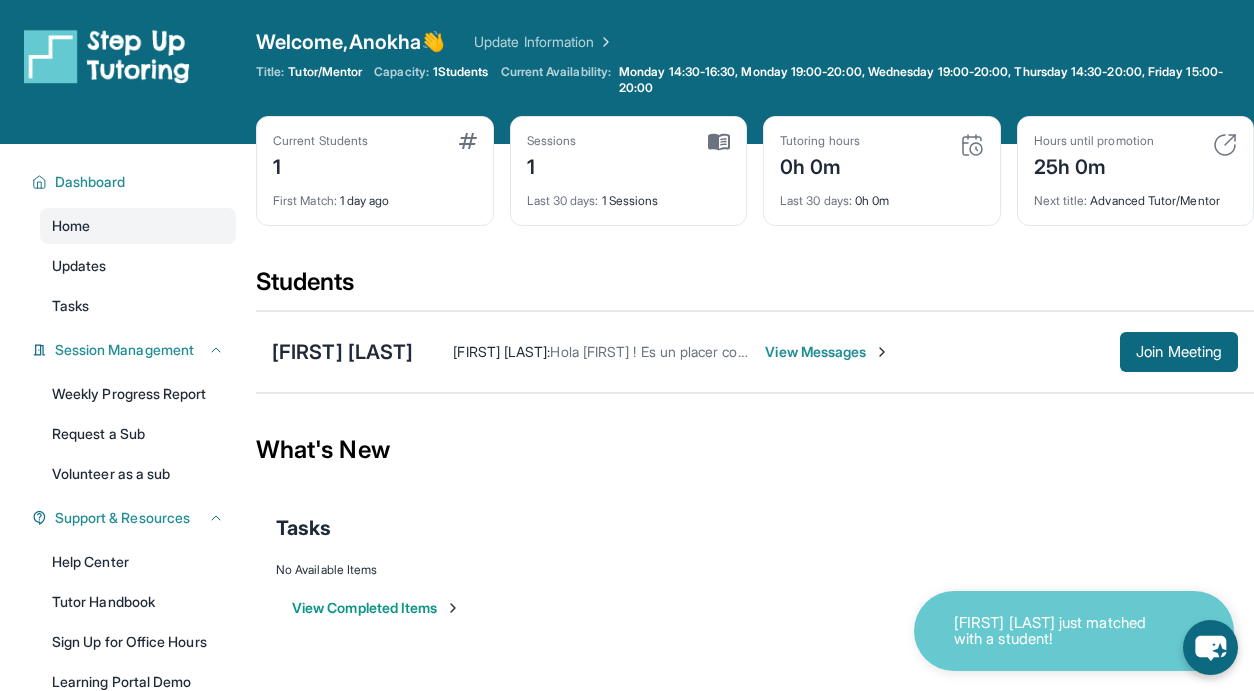click on "View Messages" at bounding box center (827, 352) 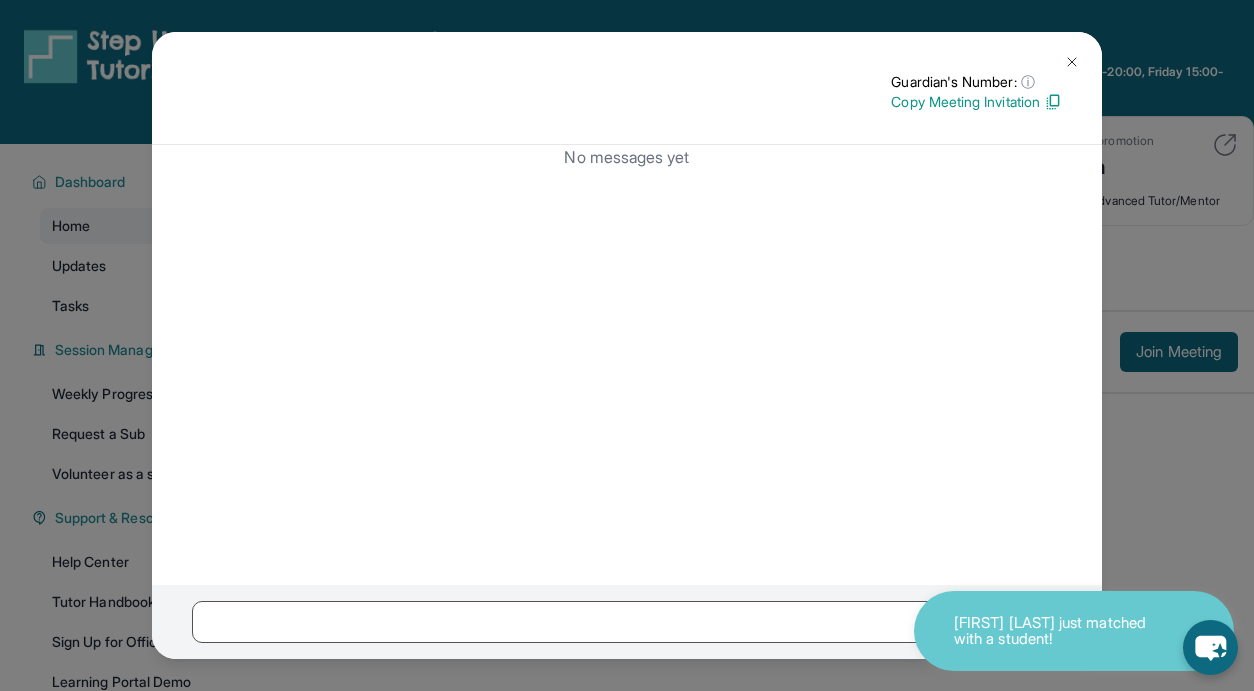 click on "Guardian's Number:  ⓘ This isn't the guardian's real number — it's a private forwarding number that keeps their info safe while still letting you text them. Copy Meeting Invitation No messages yet" at bounding box center (627, 345) 